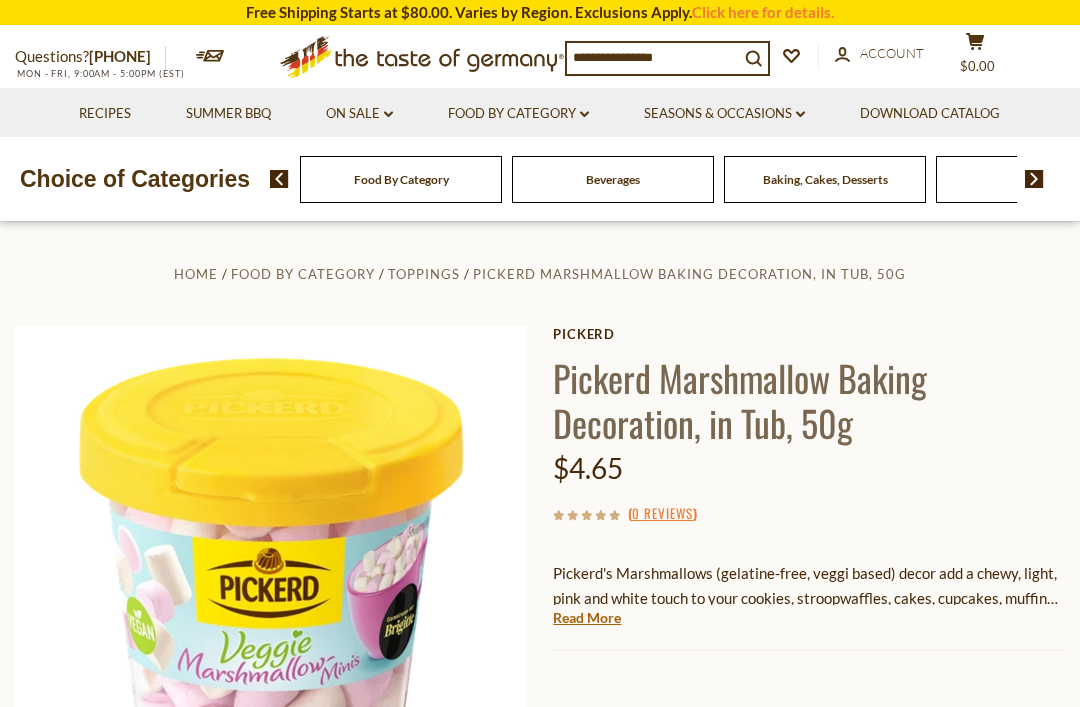 scroll, scrollTop: 0, scrollLeft: 0, axis: both 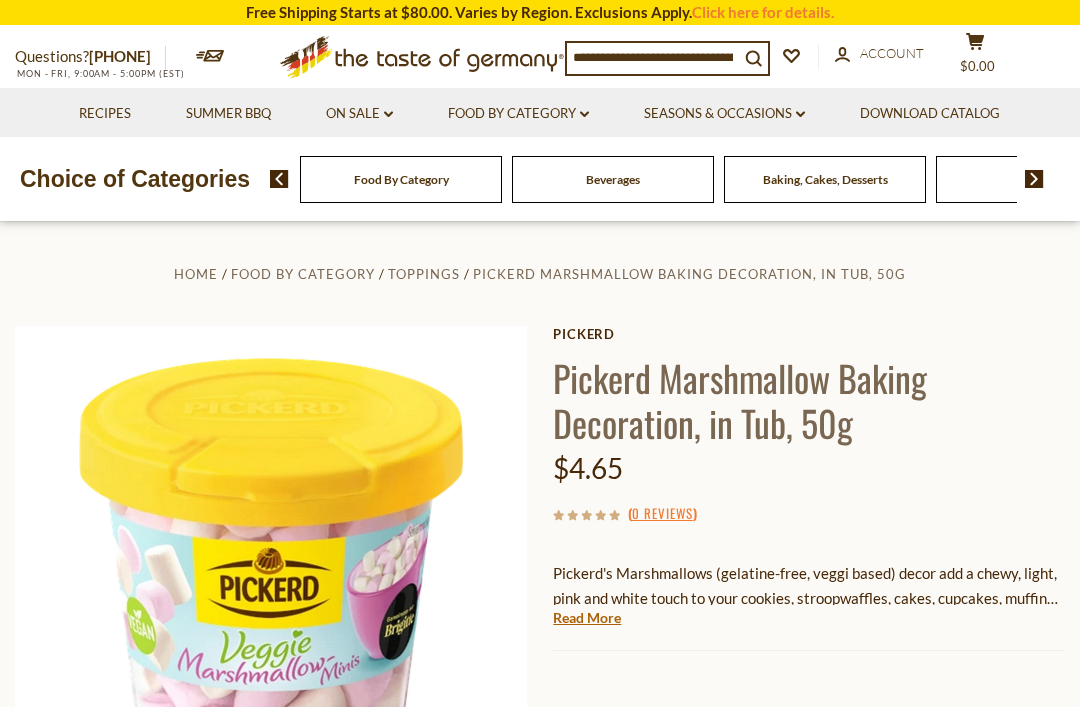 click on "Home
Food By Category
Toppings
Pickerd Marshmallow Baking Decoration, in Tub, 50g
Pickerd
Pickerd Marshmallow Baking Decoration, in Tub, 50g
$4.65
(  0 Reviews  )
Made in Germany, by Pickerd, based in Burgwedel, Lower Saxony.
0 *" at bounding box center (540, 609) 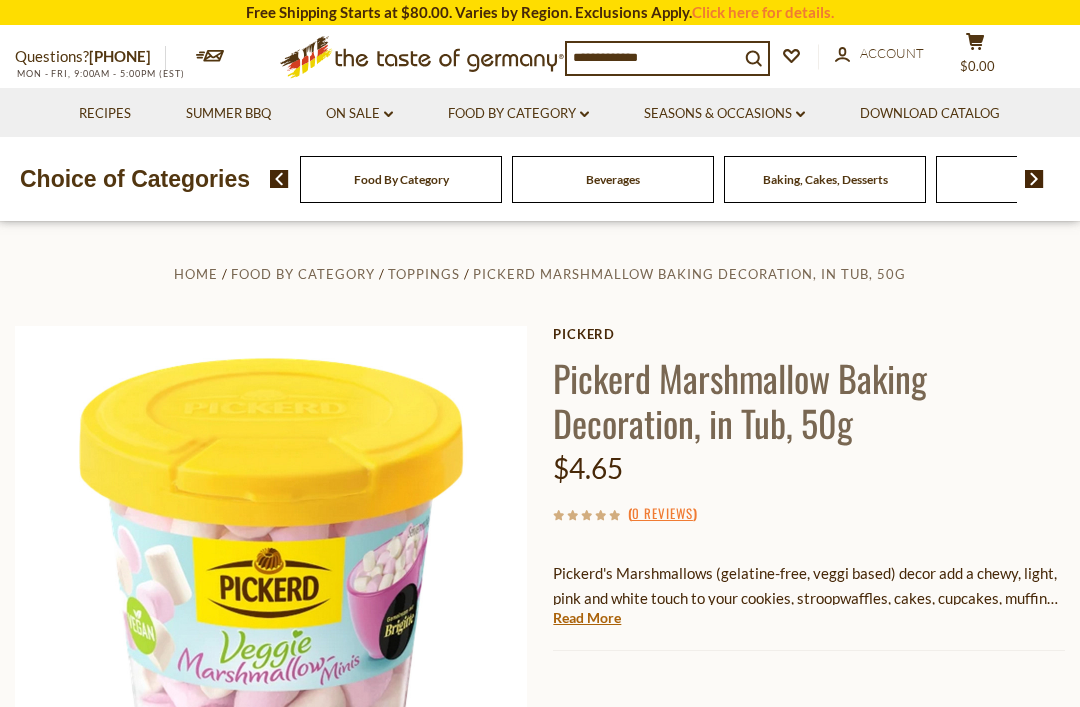 click on "Home
Food By Category
Toppings
Pickerd Marshmallow Baking Decoration, in Tub, 50g
Pickerd
Pickerd Marshmallow Baking Decoration, in Tub, 50g
$4.65
(  0 Reviews  )
Made in Germany, by Pickerd, based in Burgwedel, Lower Saxony.
0 *" at bounding box center (540, 609) 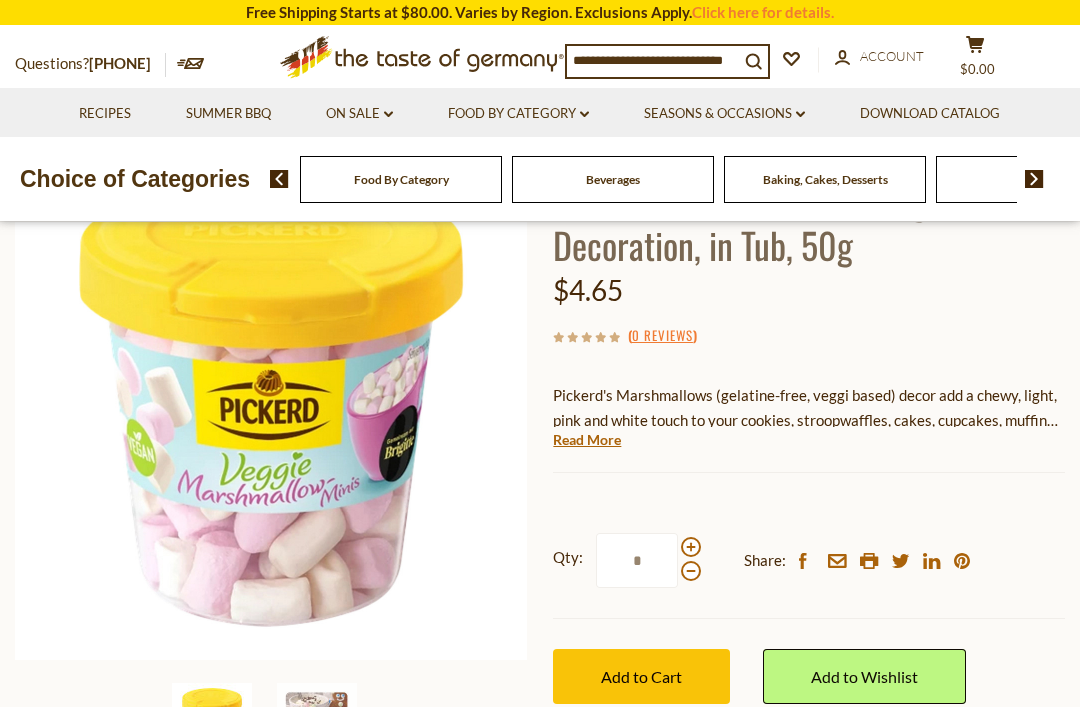 scroll, scrollTop: 181, scrollLeft: 0, axis: vertical 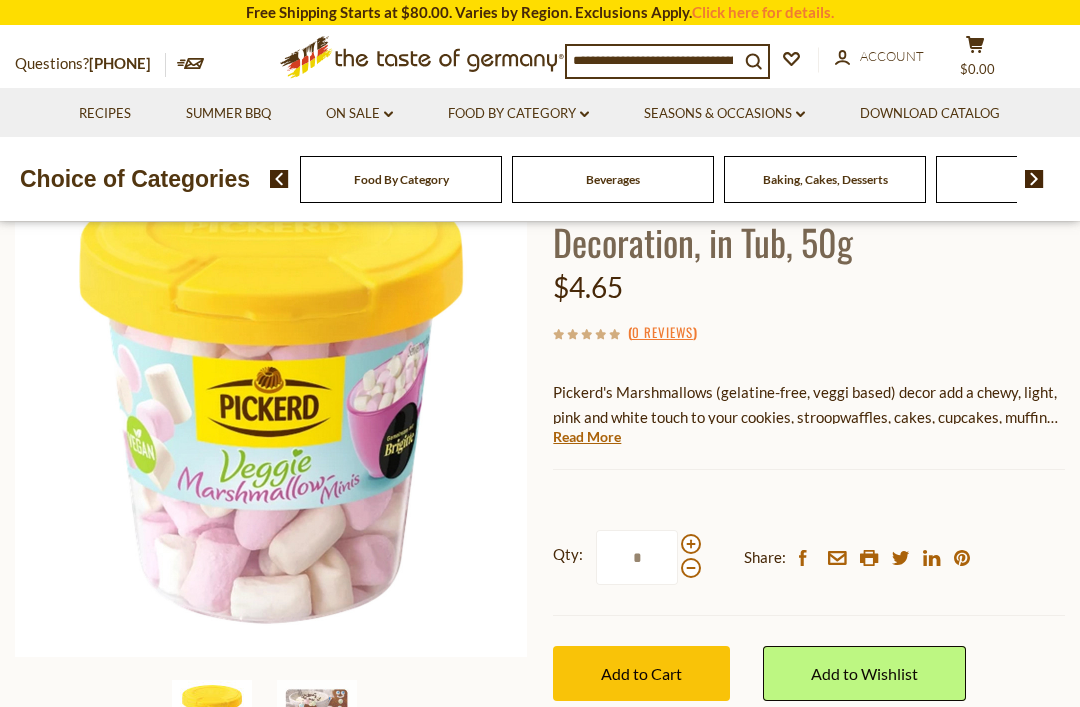 click on "Read More" at bounding box center (587, 437) 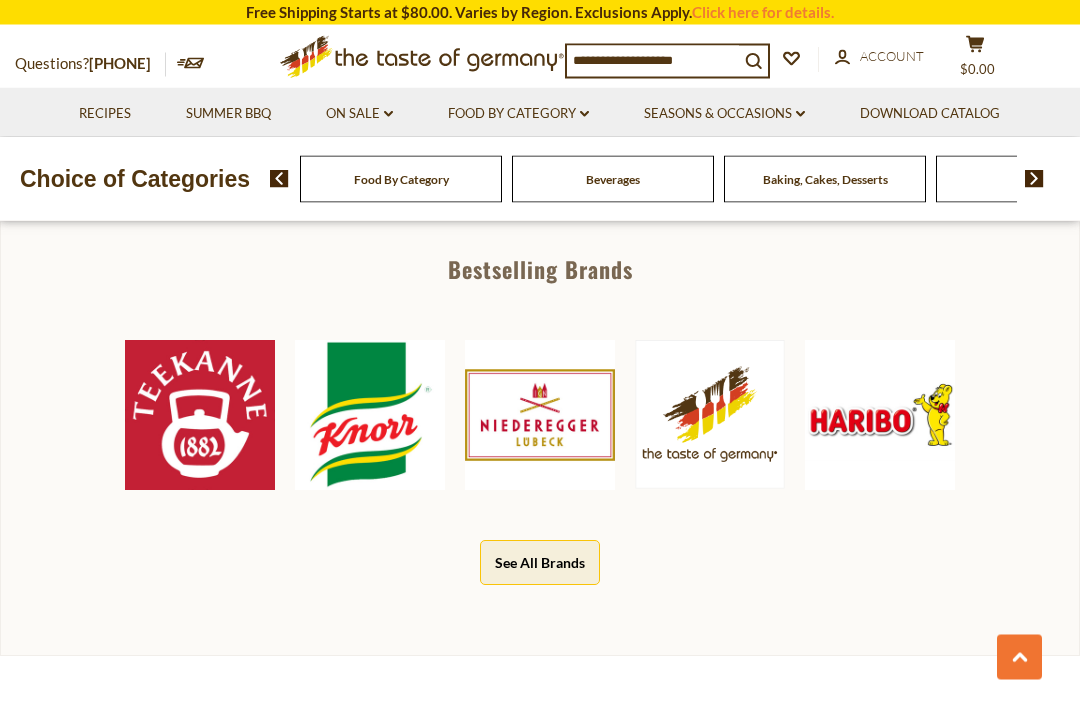 scroll, scrollTop: 1098, scrollLeft: 0, axis: vertical 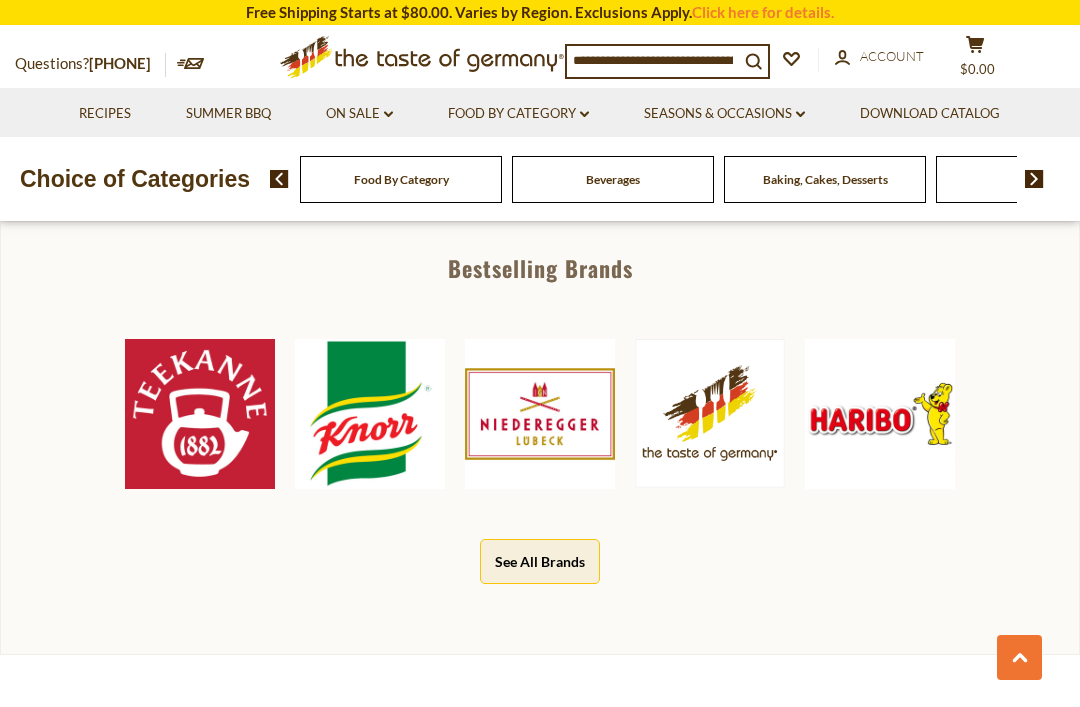 click on "Bestselling Brands
Teekanne
Knorr
Niederegger
The Taste of Germany
Haribo
See All Brands" at bounding box center (540, 430) 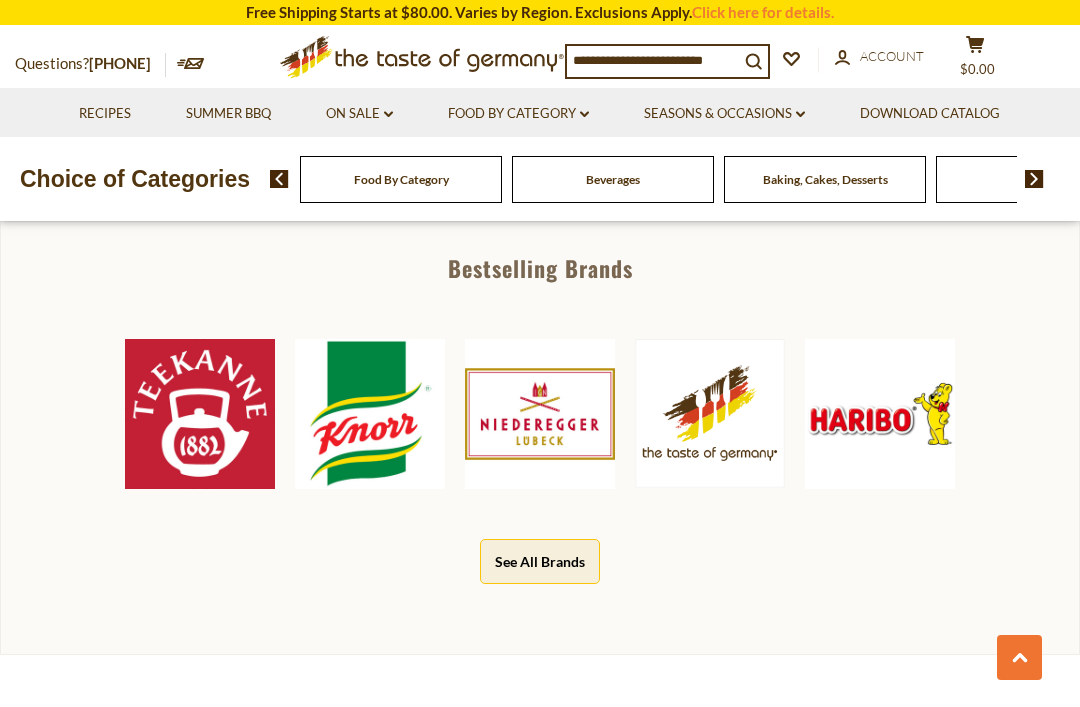 click on "Bestselling Brands
Teekanne
Knorr
Niederegger
The Taste of Germany
Haribo
See All Brands" at bounding box center [540, 430] 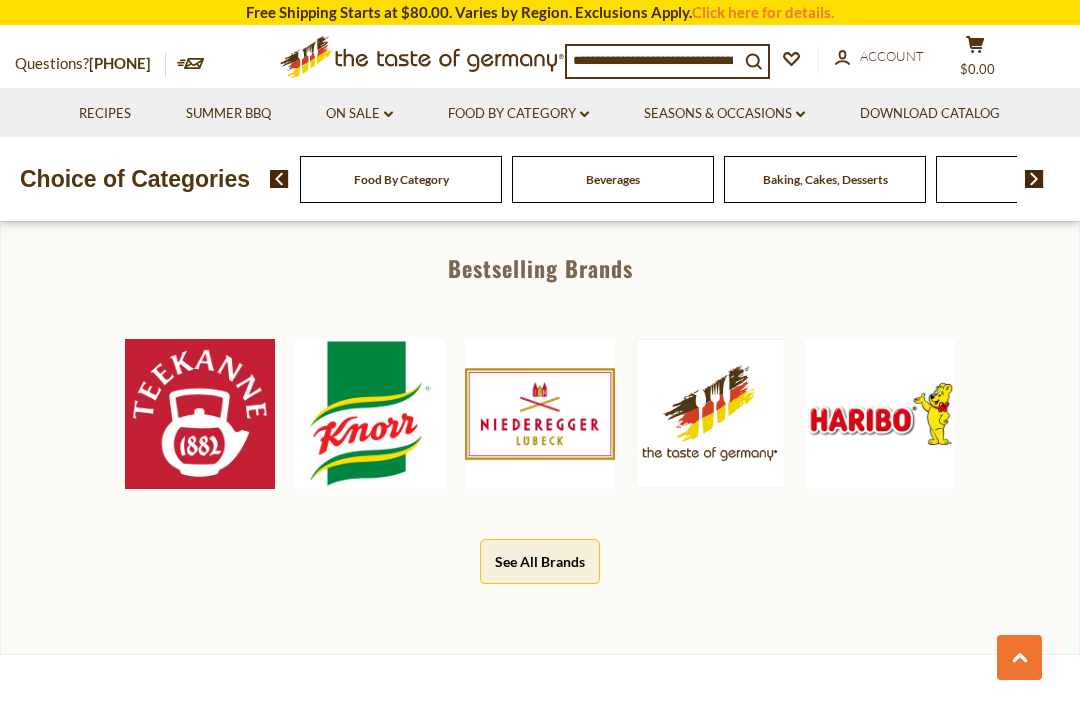 click on "Bestselling Brands
Teekanne
Knorr
Niederegger
The Taste of Germany
Haribo
See All Brands" at bounding box center (540, 430) 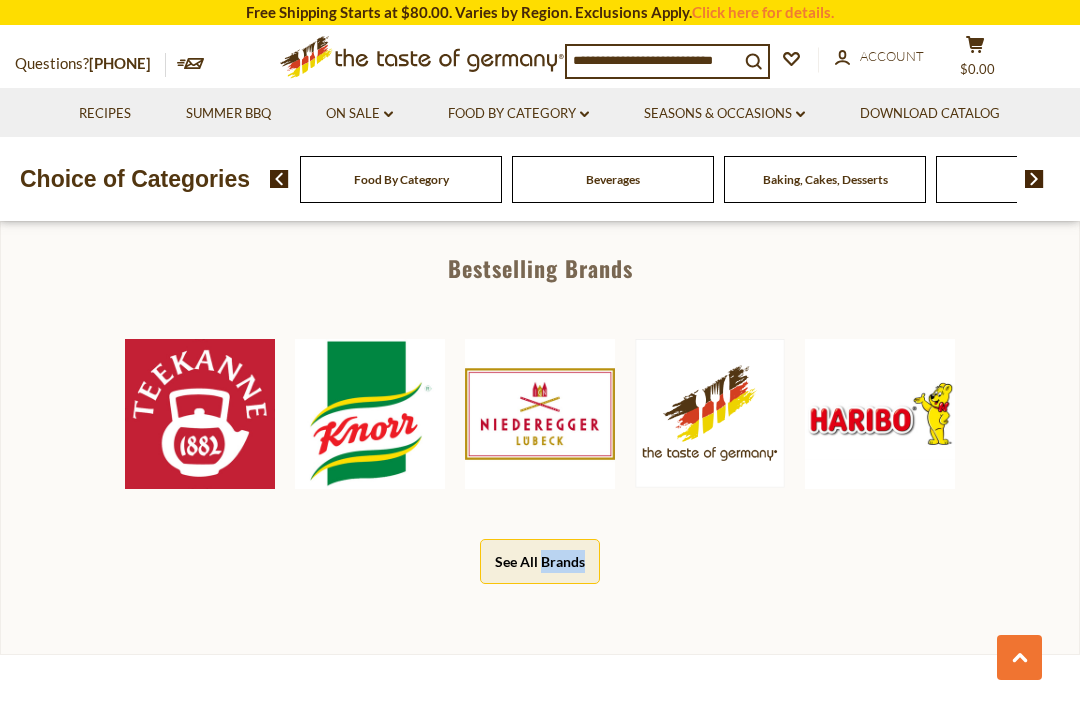 click on "Bestselling Brands
Teekanne
Knorr
Niederegger
The Taste of Germany
Haribo
See All Brands" at bounding box center (540, 430) 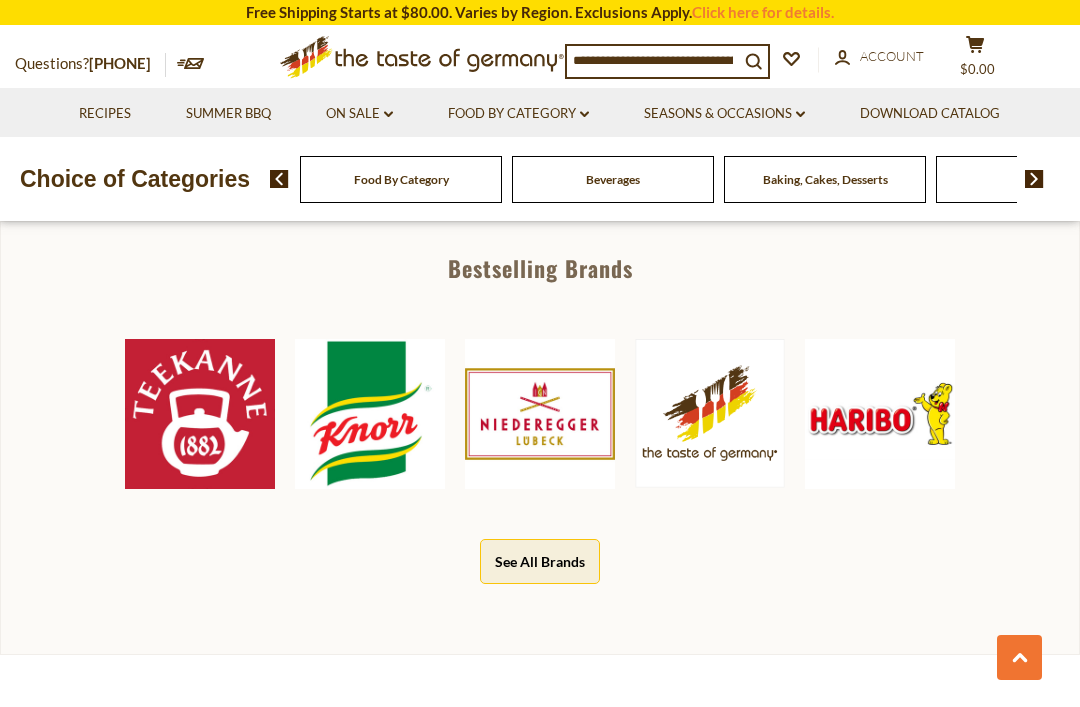 click on "Bestselling Brands
Teekanne
Knorr
Niederegger
The Taste of Germany
Haribo
See All Brands" at bounding box center [540, 430] 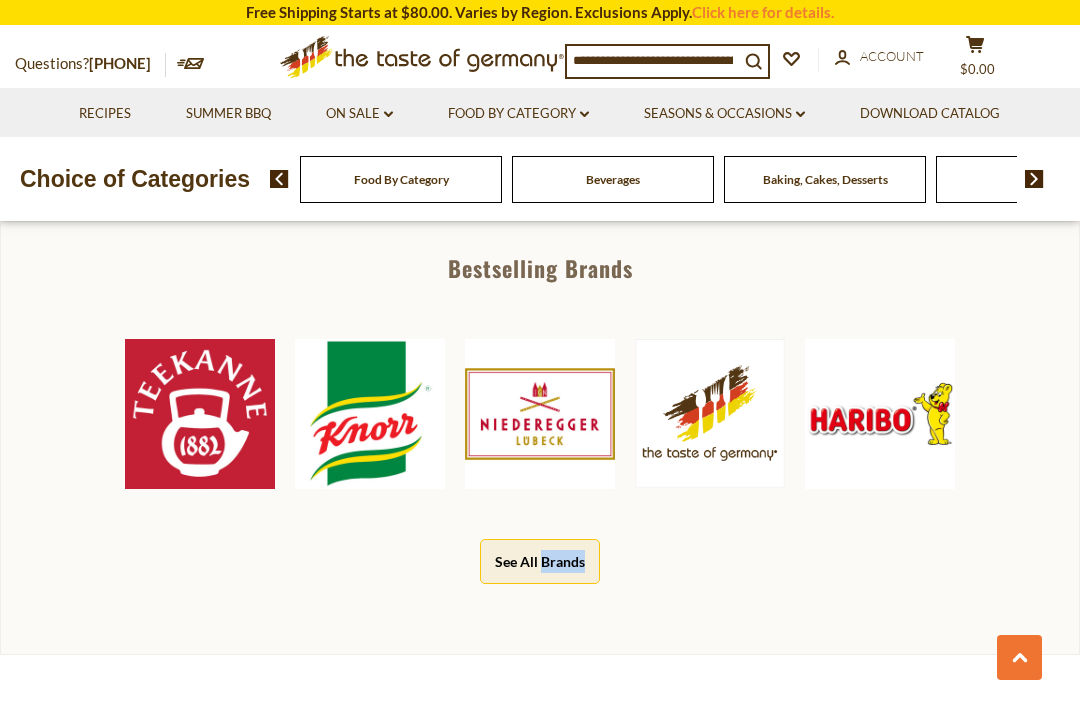 click on "Bestselling Brands
Teekanne
Knorr
Niederegger
The Taste of Germany
Haribo
See All Brands" at bounding box center (540, 430) 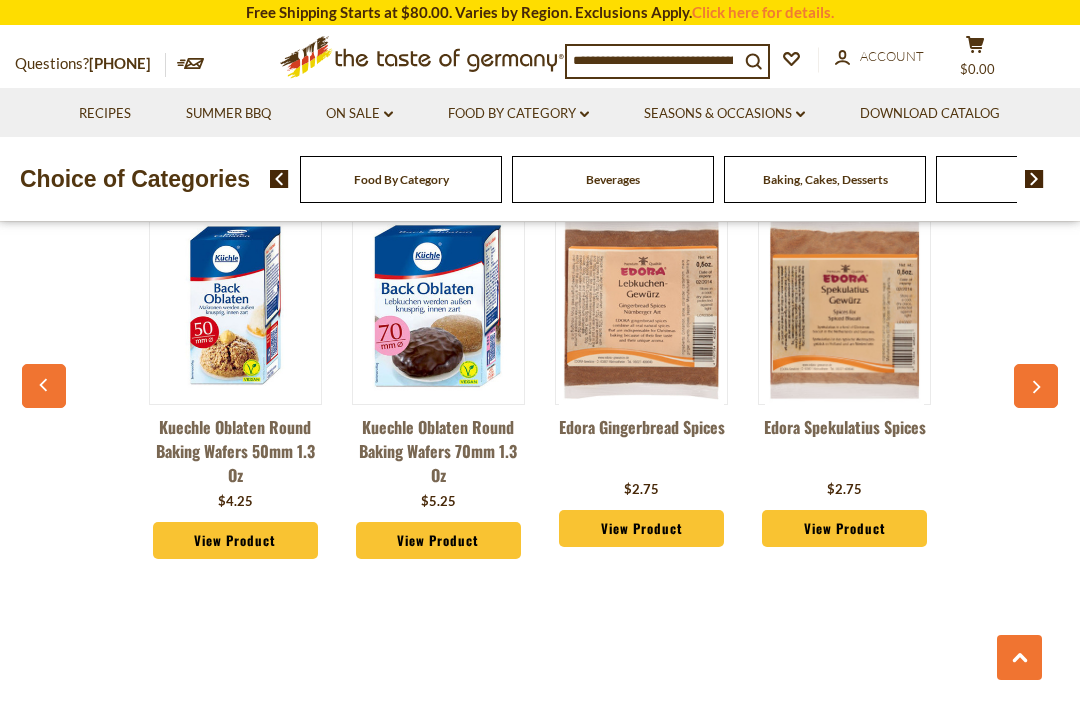 scroll, scrollTop: 1701, scrollLeft: 0, axis: vertical 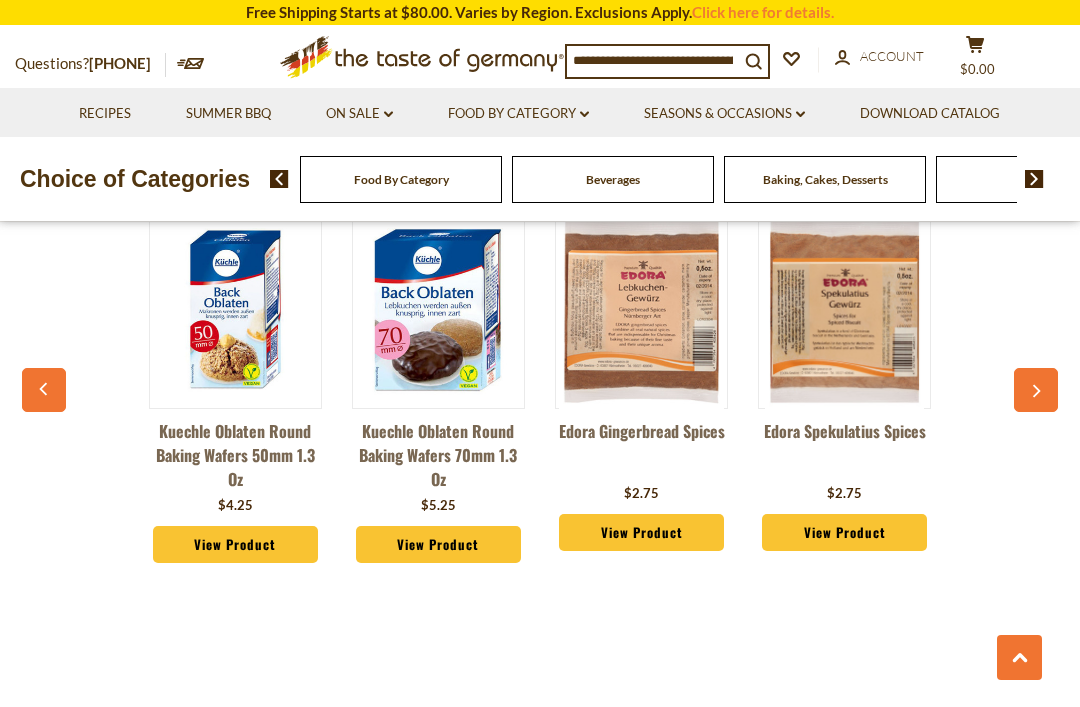 click at bounding box center [1036, 390] 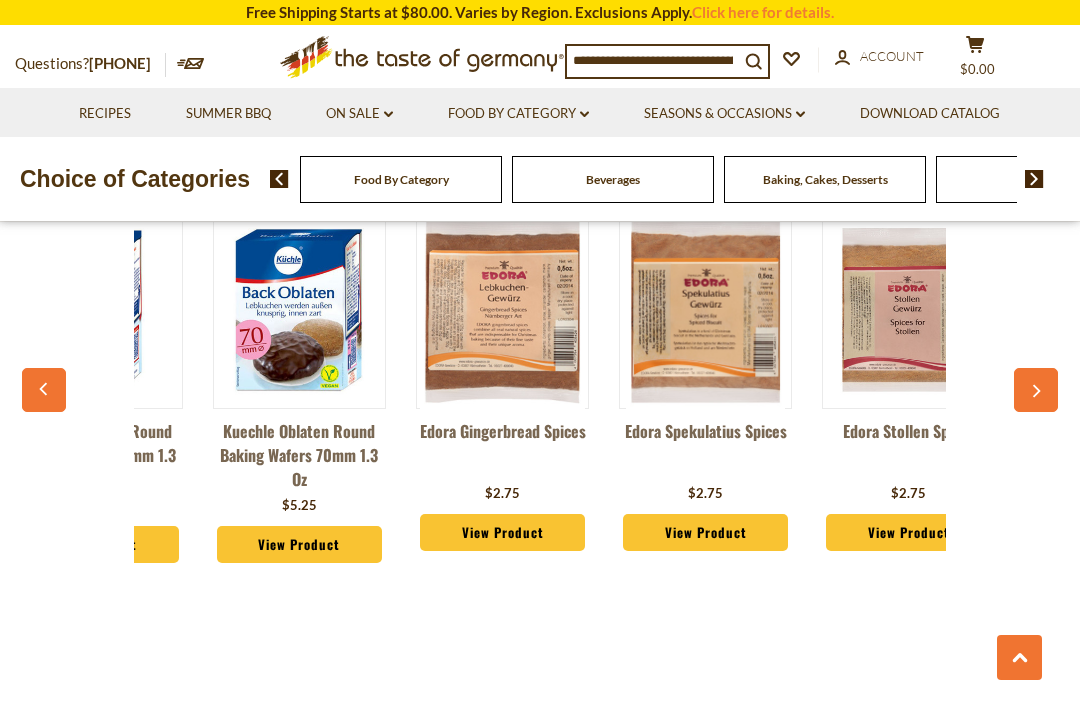 scroll, scrollTop: 0, scrollLeft: 203, axis: horizontal 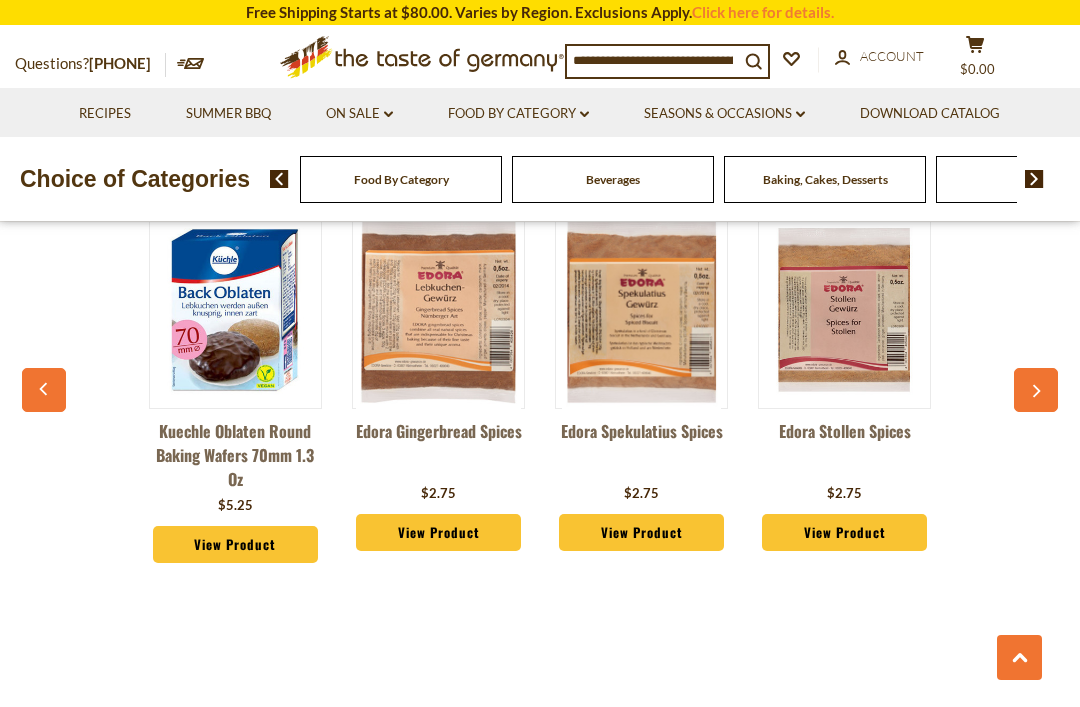click on "You May Also Like
Kuechle Oblaten Round Baking Wafers 50mm 1.3 oz
$4.25
View Product
$5.25 $2.75" at bounding box center (540, 362) 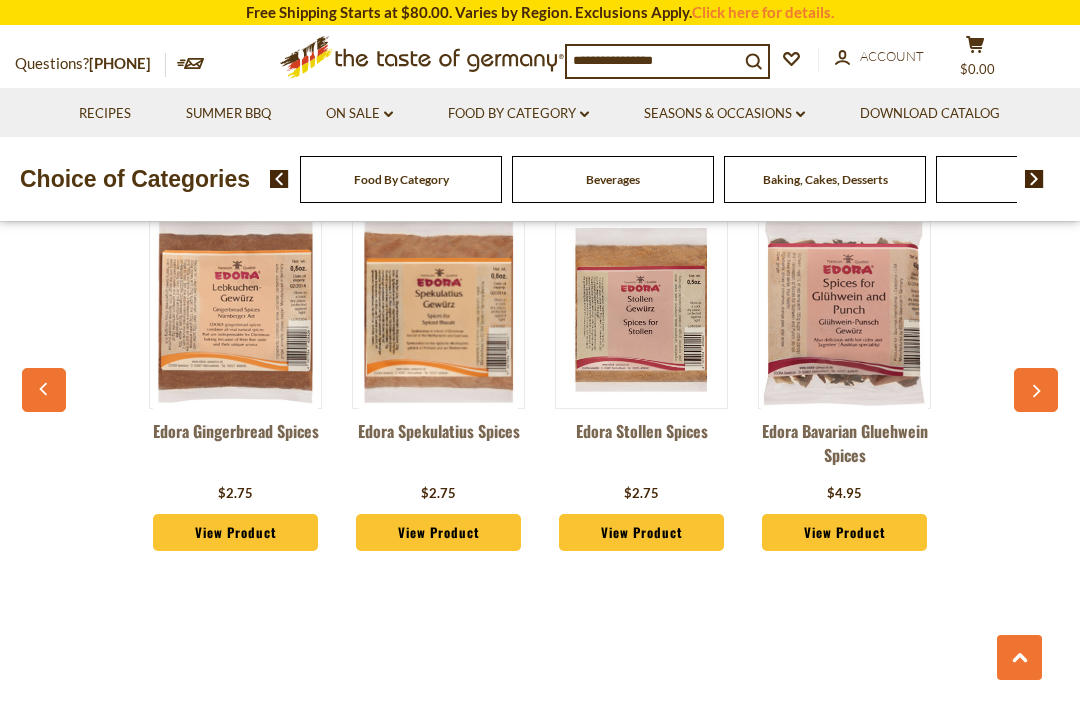 click at bounding box center (1036, 390) 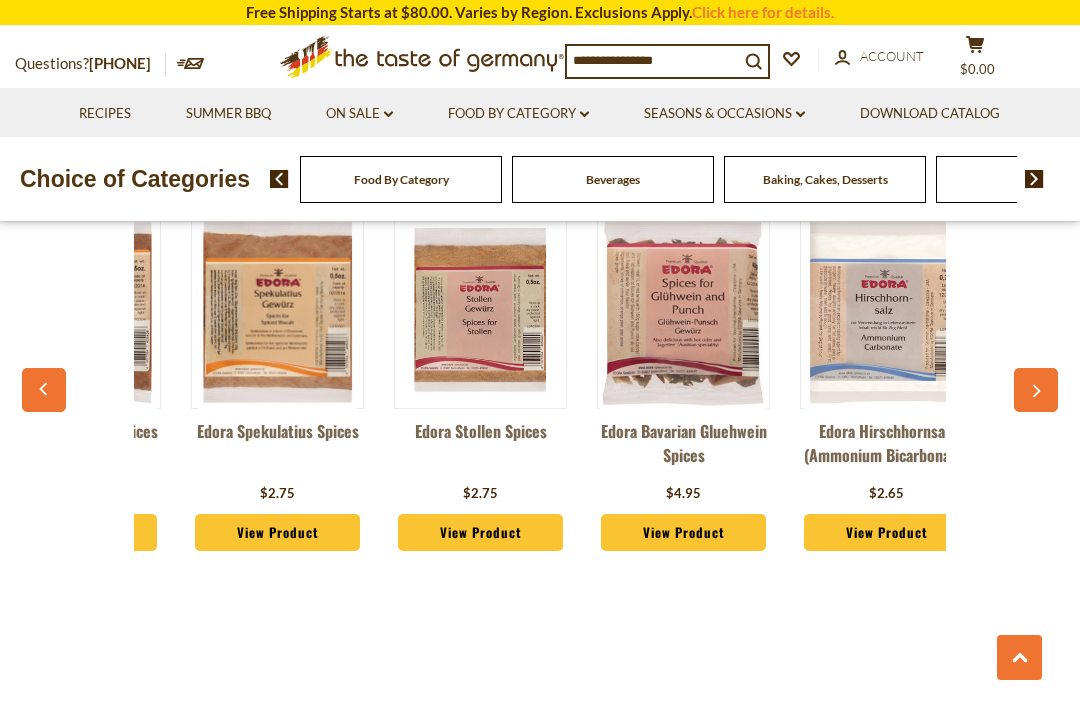 click at bounding box center (1036, 390) 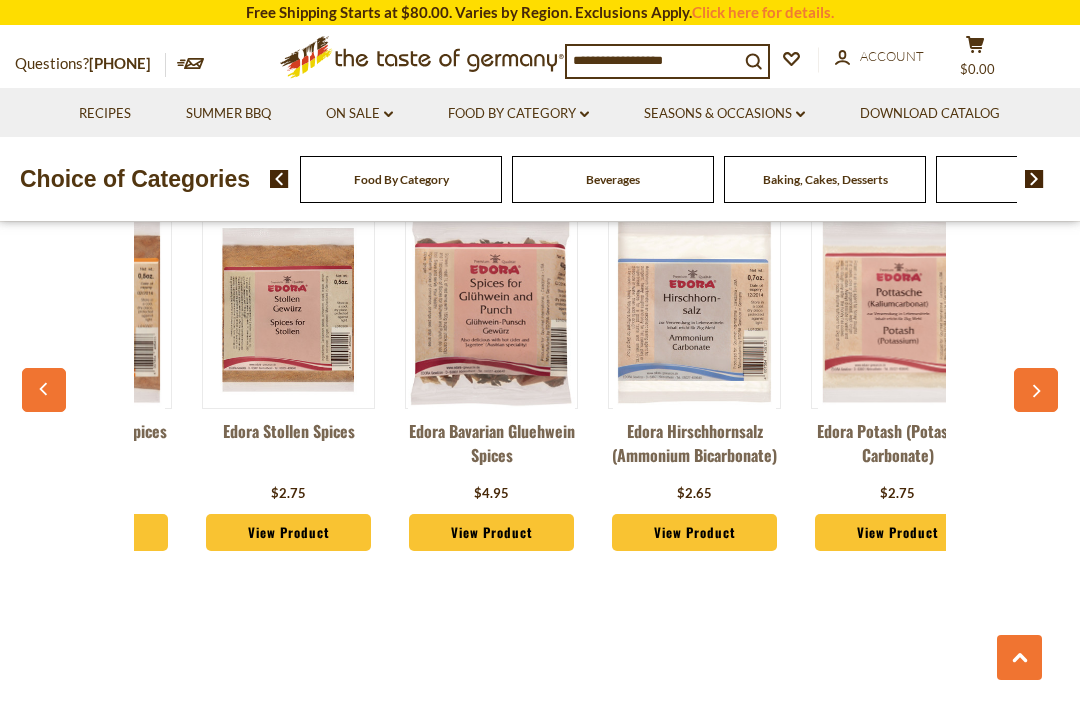 click at bounding box center (1036, 390) 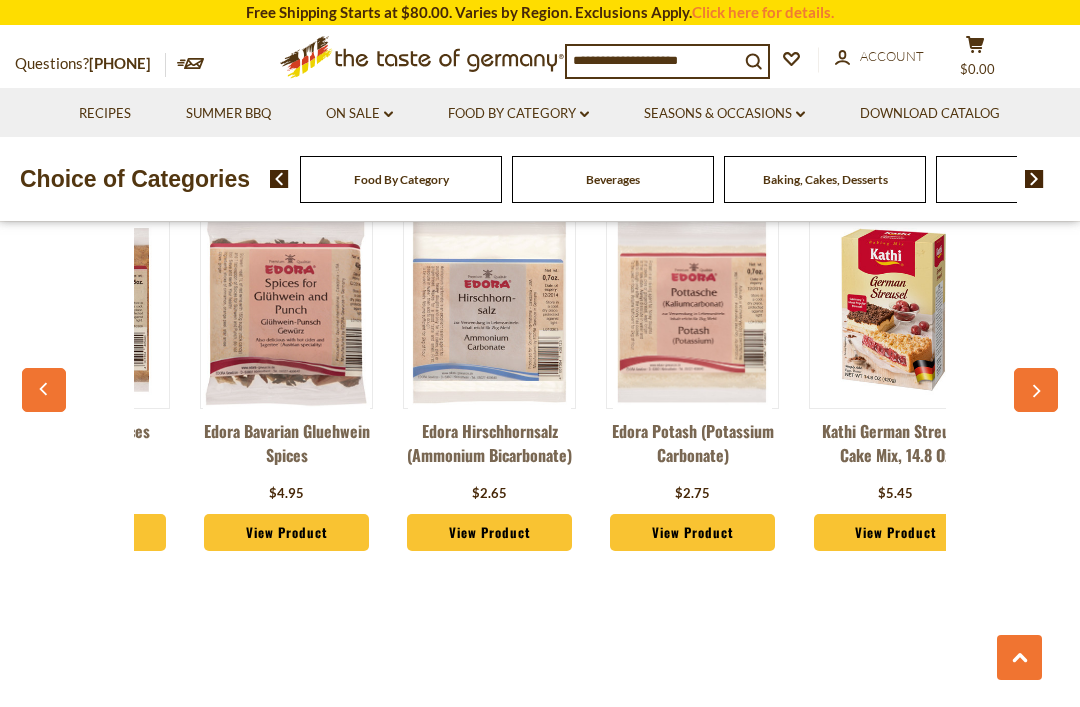 scroll, scrollTop: 0, scrollLeft: 1009, axis: horizontal 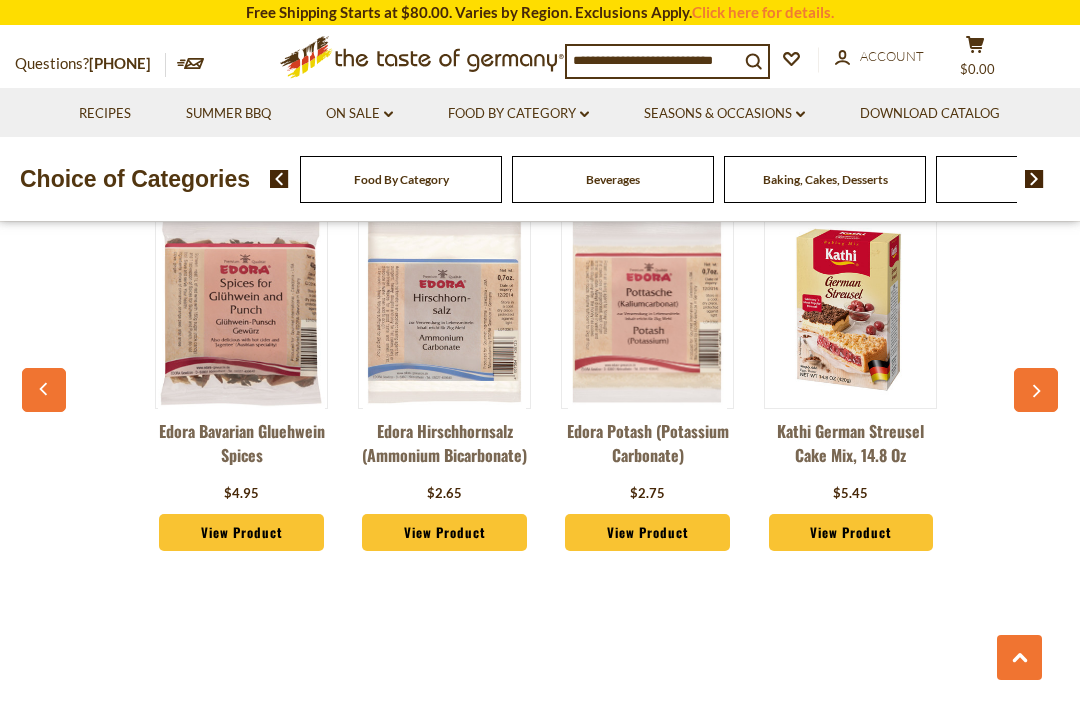 click on "You May Also Like
Kuechle Oblaten Round Baking Wafers 50mm 1.3 oz
$4.25
View Product
$5.25 $2.75" at bounding box center [540, 362] 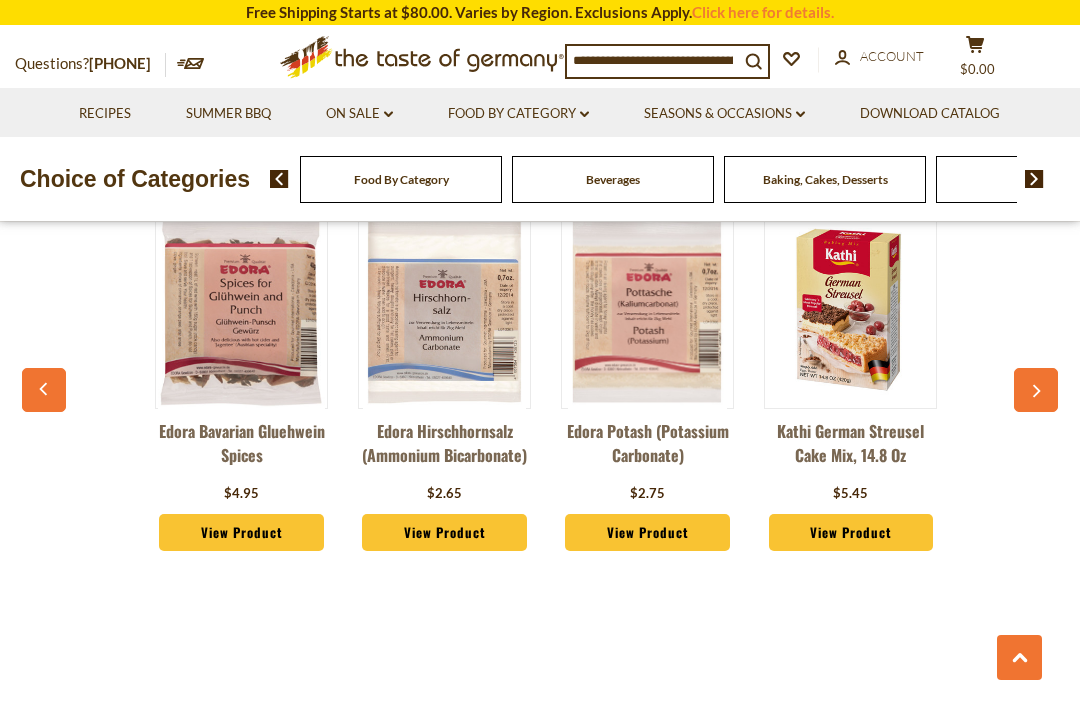 click on "You May Also Like
Kuechle Oblaten Round Baking Wafers 50mm 1.3 oz
$4.25
View Product
$5.25 $2.75" at bounding box center (540, 362) 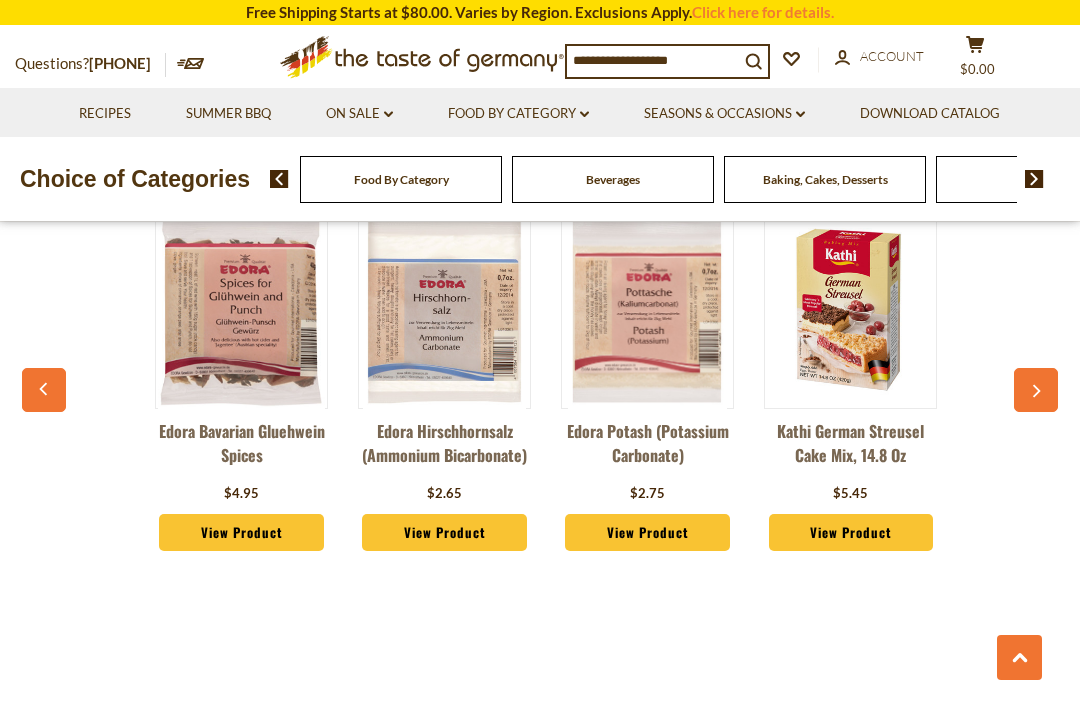 click at bounding box center [1036, 390] 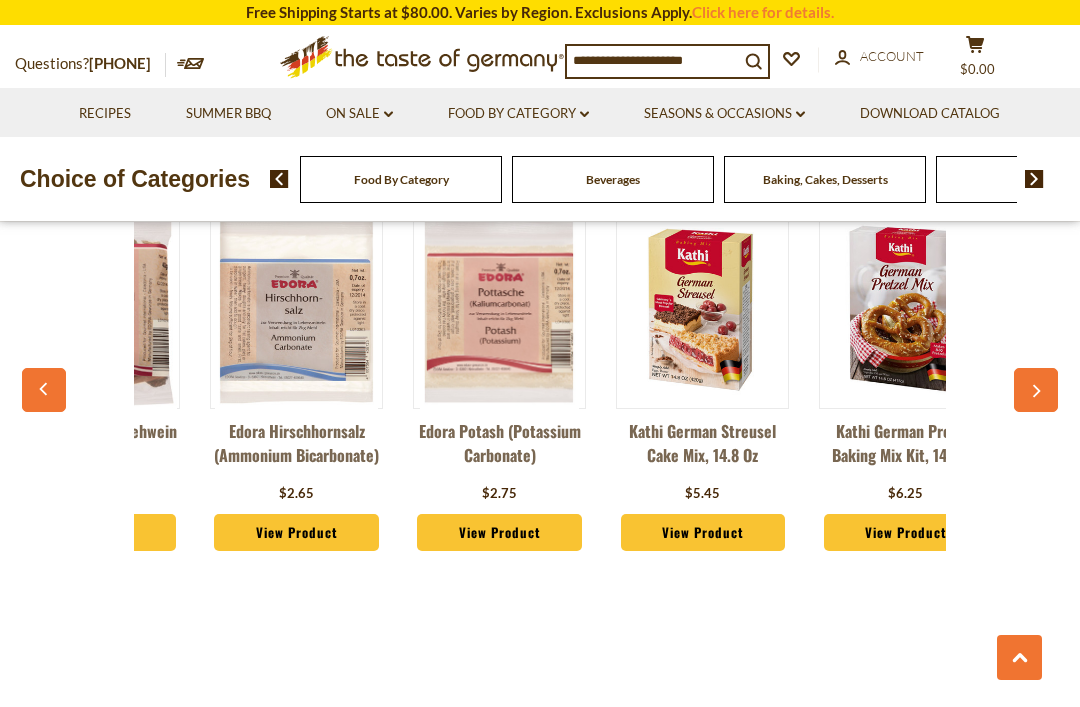 scroll, scrollTop: 0, scrollLeft: 1212, axis: horizontal 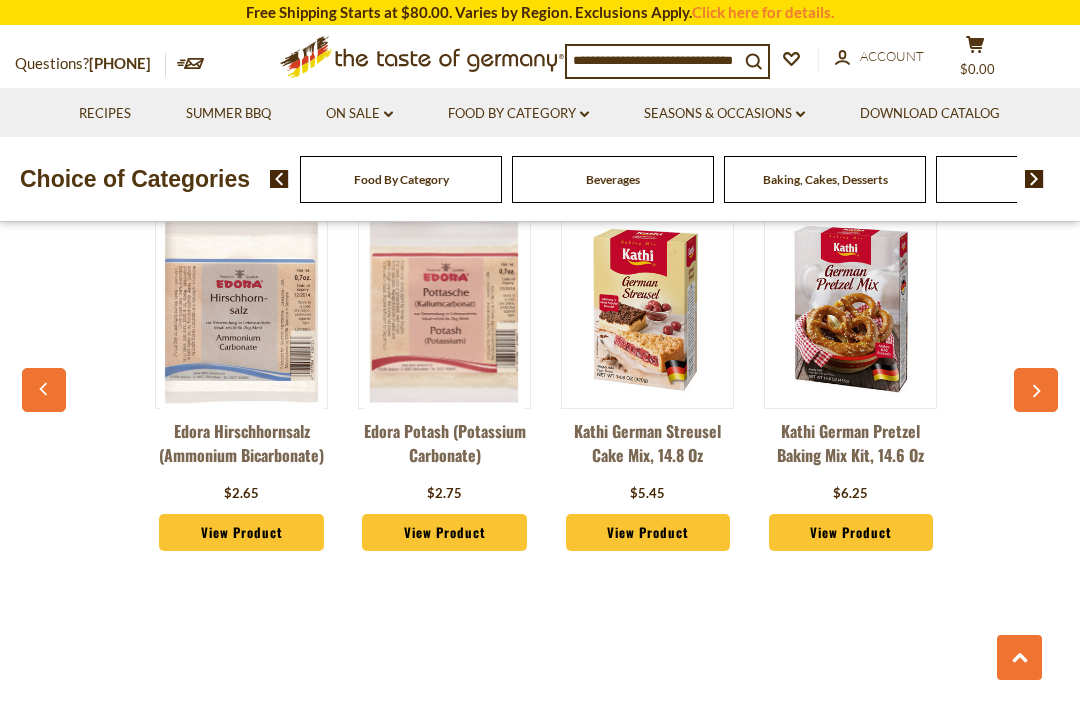 click at bounding box center (1036, 390) 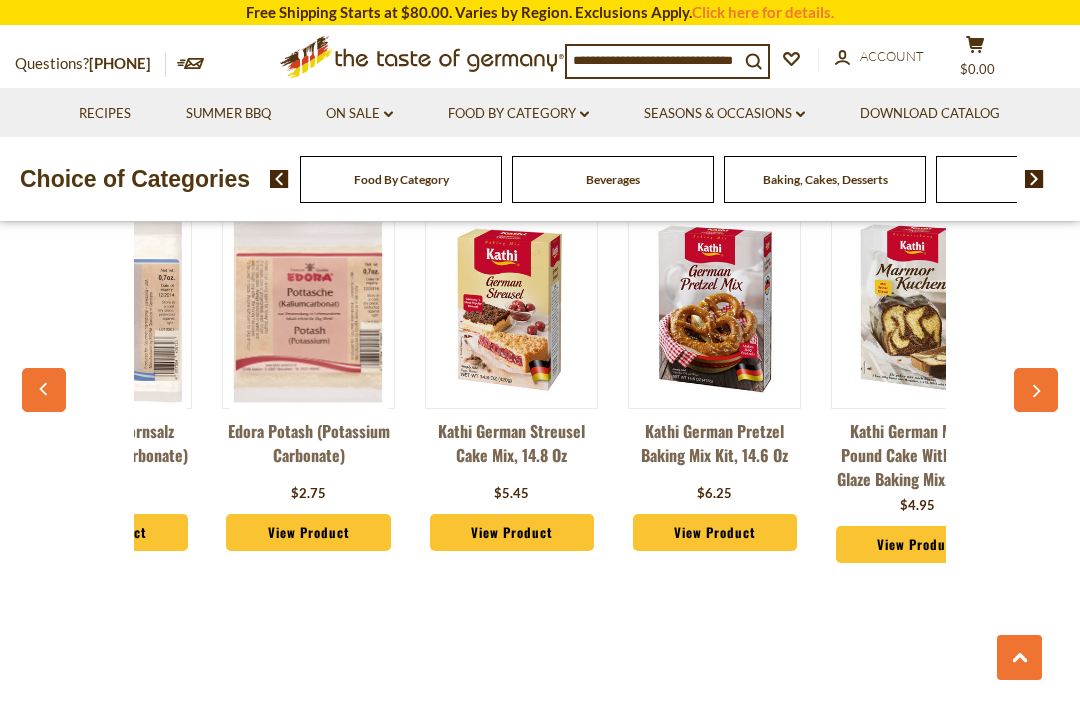 click at bounding box center (1036, 390) 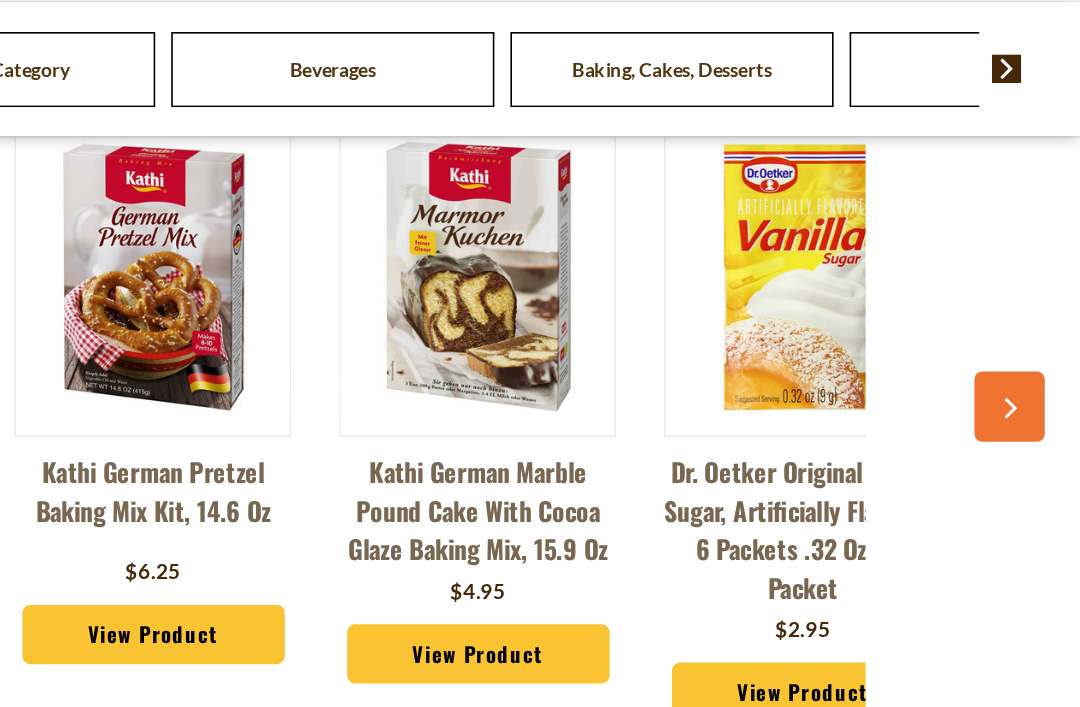 scroll, scrollTop: 0, scrollLeft: 1572, axis: horizontal 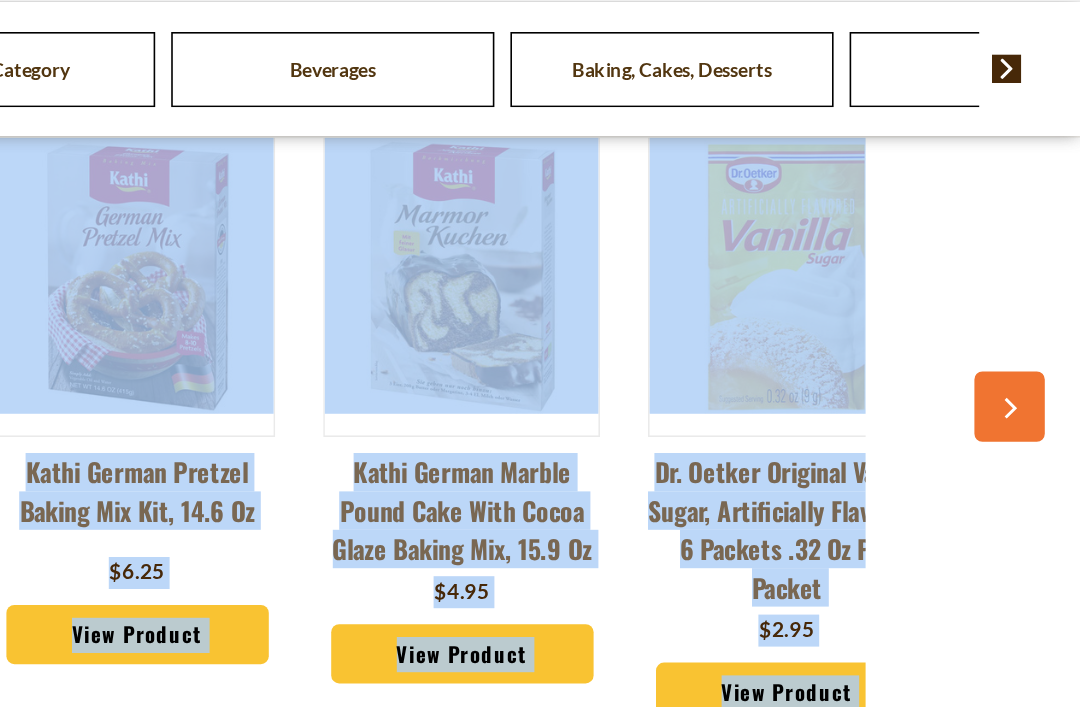 click at bounding box center (1036, 390) 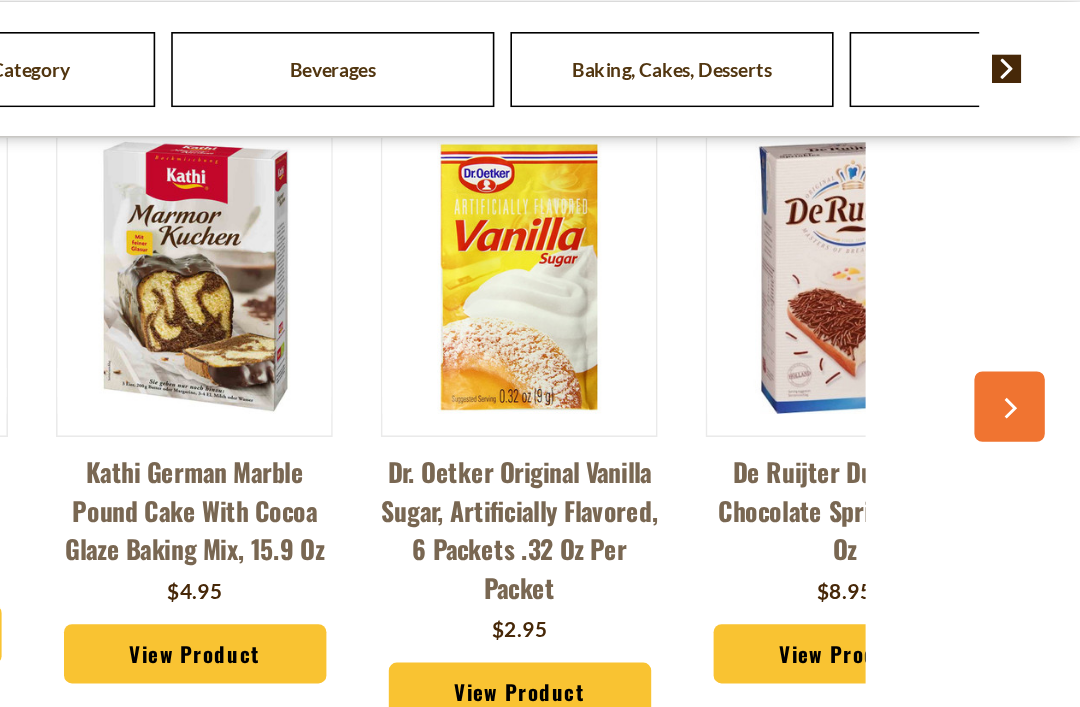 scroll, scrollTop: 0, scrollLeft: 1775, axis: horizontal 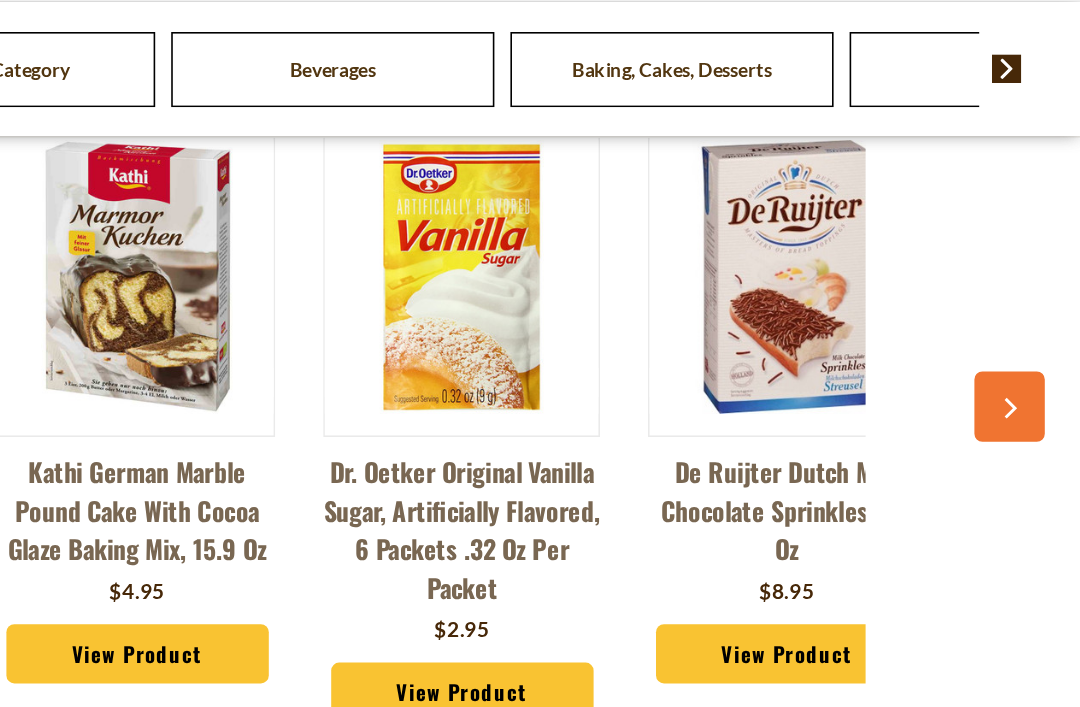 click at bounding box center [1036, 390] 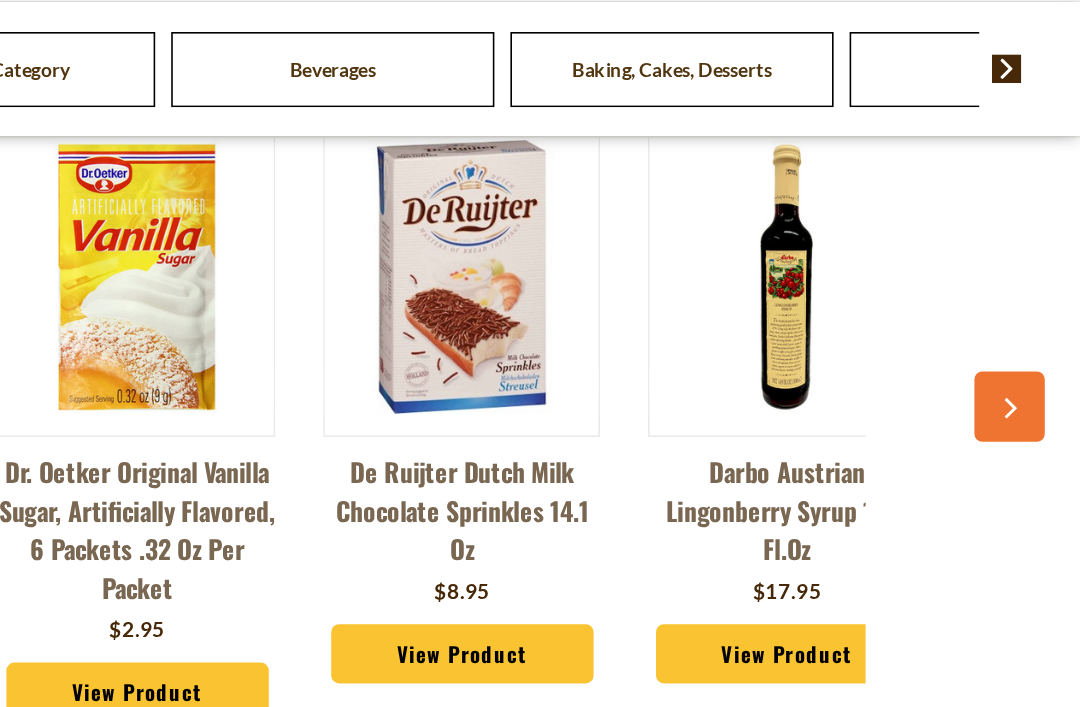 click at bounding box center [1036, 390] 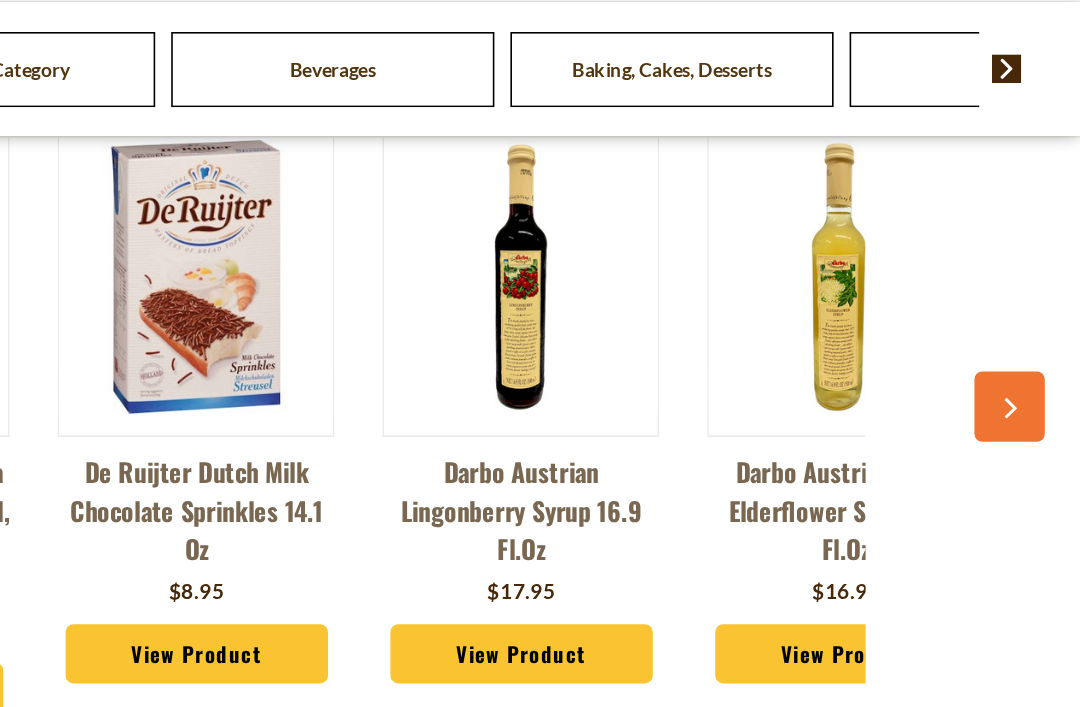 scroll, scrollTop: 0, scrollLeft: 2181, axis: horizontal 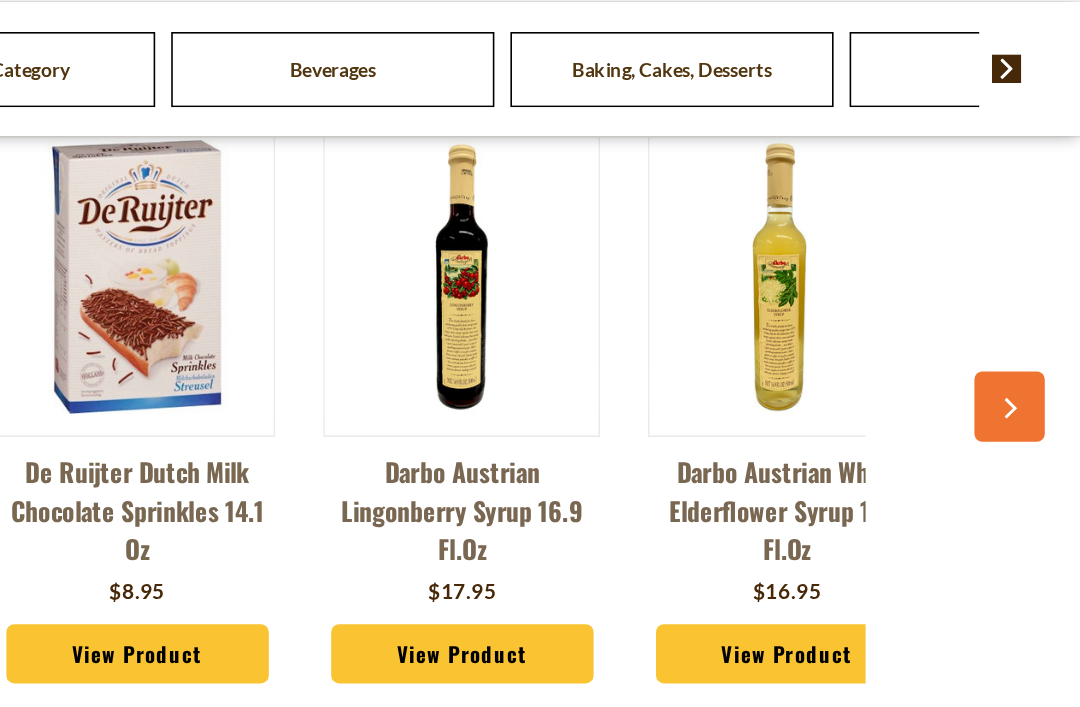 click at bounding box center (1036, 390) 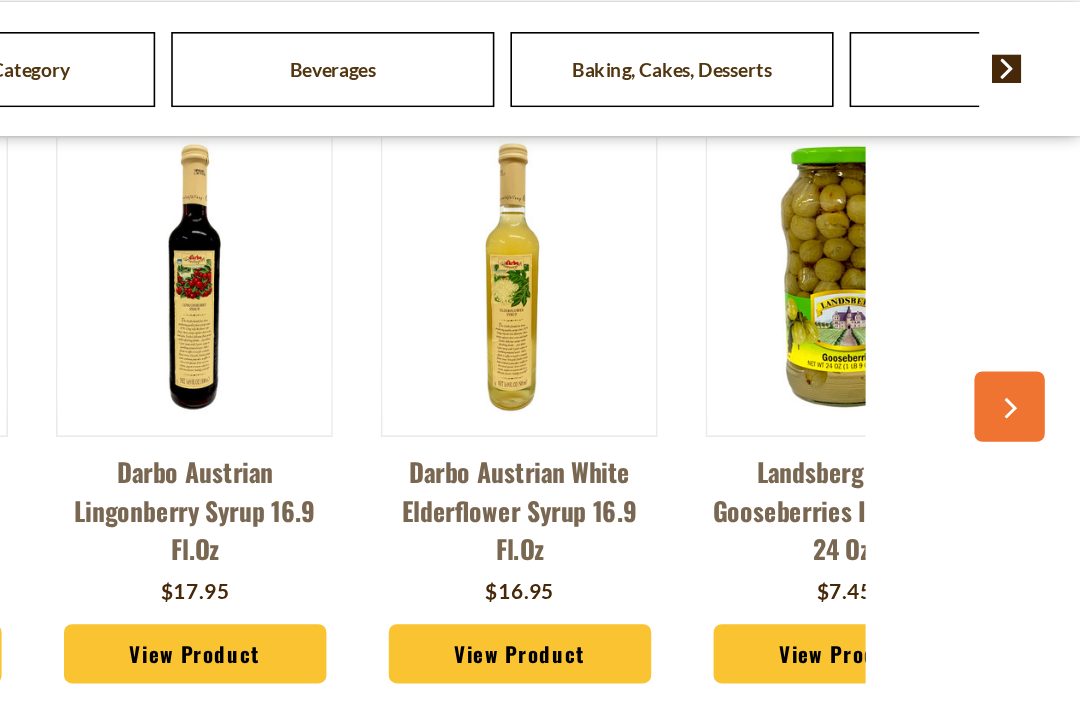 scroll, scrollTop: 0, scrollLeft: 2384, axis: horizontal 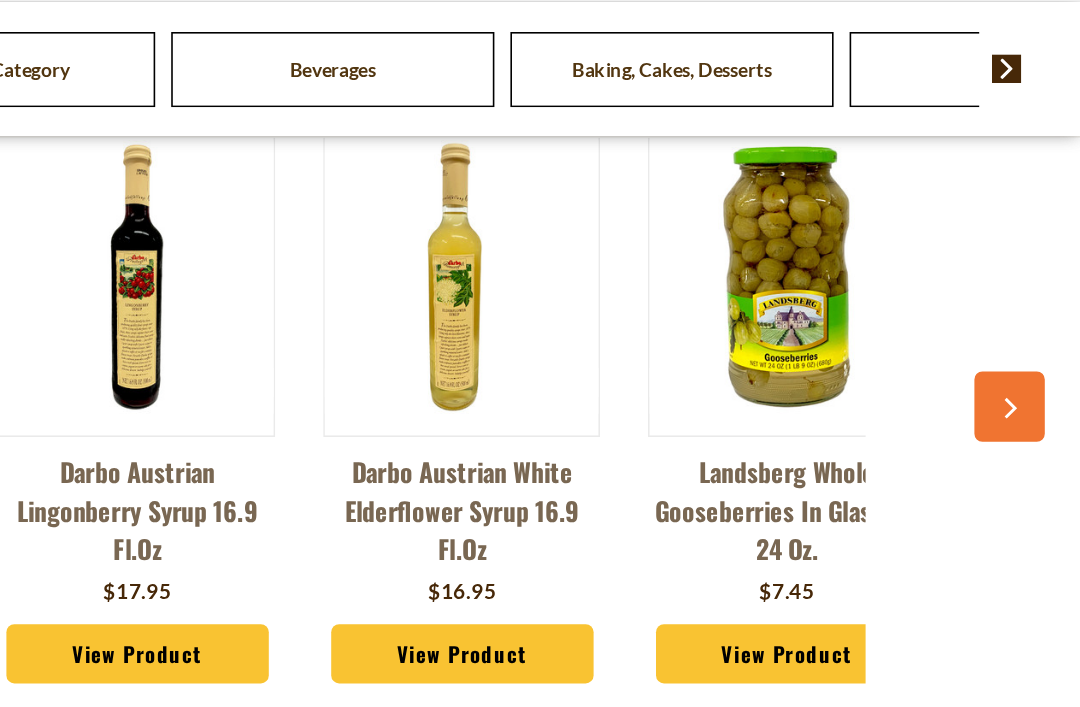 click on "You May Also Like
Kuechle Oblaten Round Baking Wafers 50mm 1.3 oz
$4.25
View Product
$5.25 $2.75" at bounding box center (540, 362) 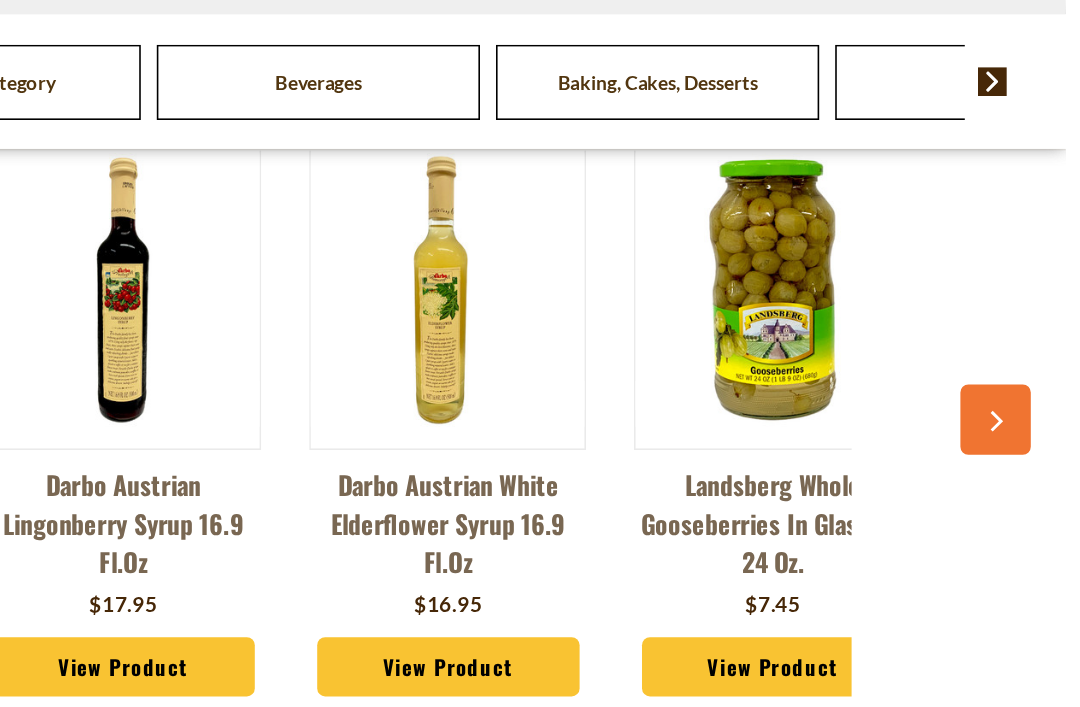 scroll, scrollTop: 1701, scrollLeft: 9, axis: both 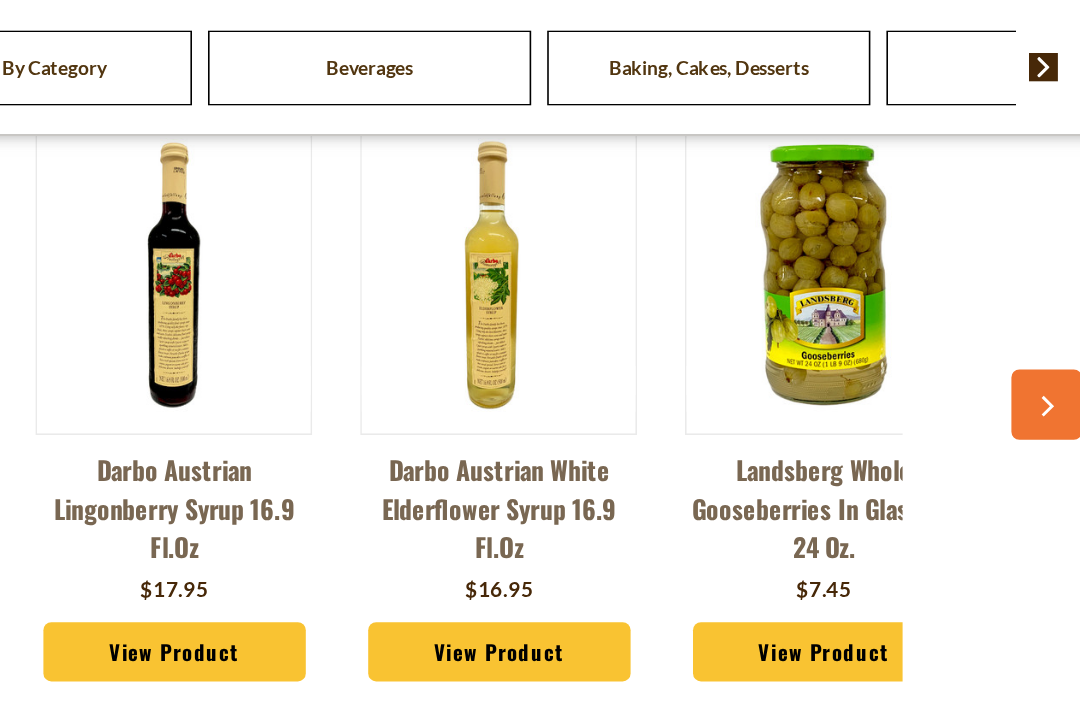 click at bounding box center (1036, 390) 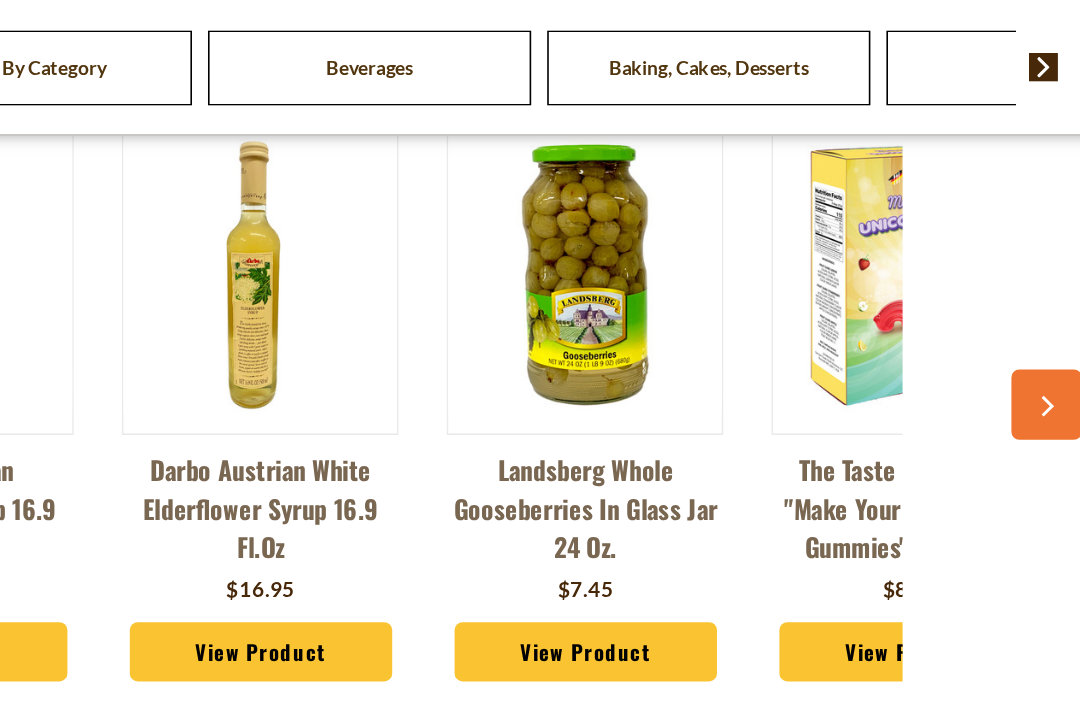 scroll, scrollTop: 0, scrollLeft: 2587, axis: horizontal 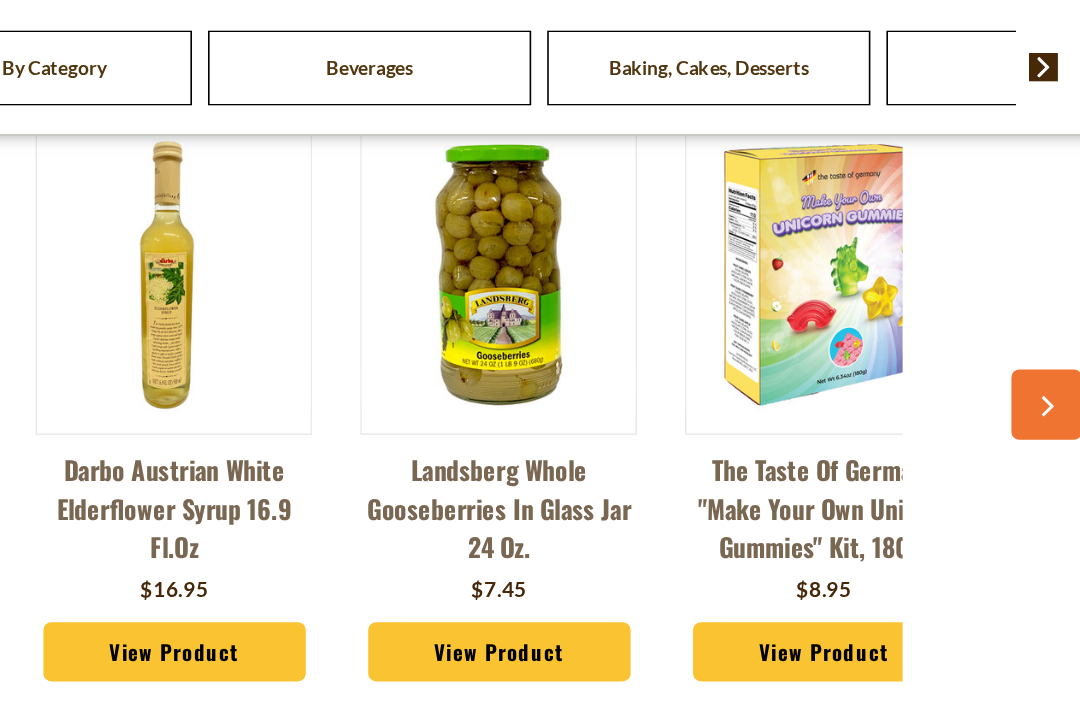 click 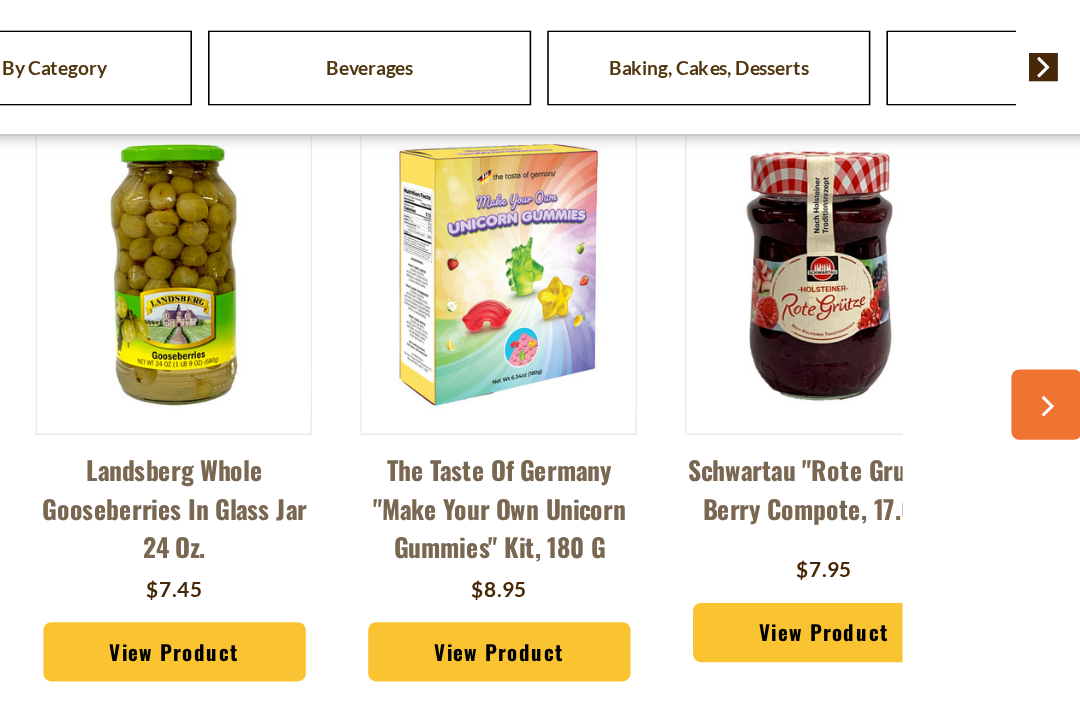 click at bounding box center [1036, 390] 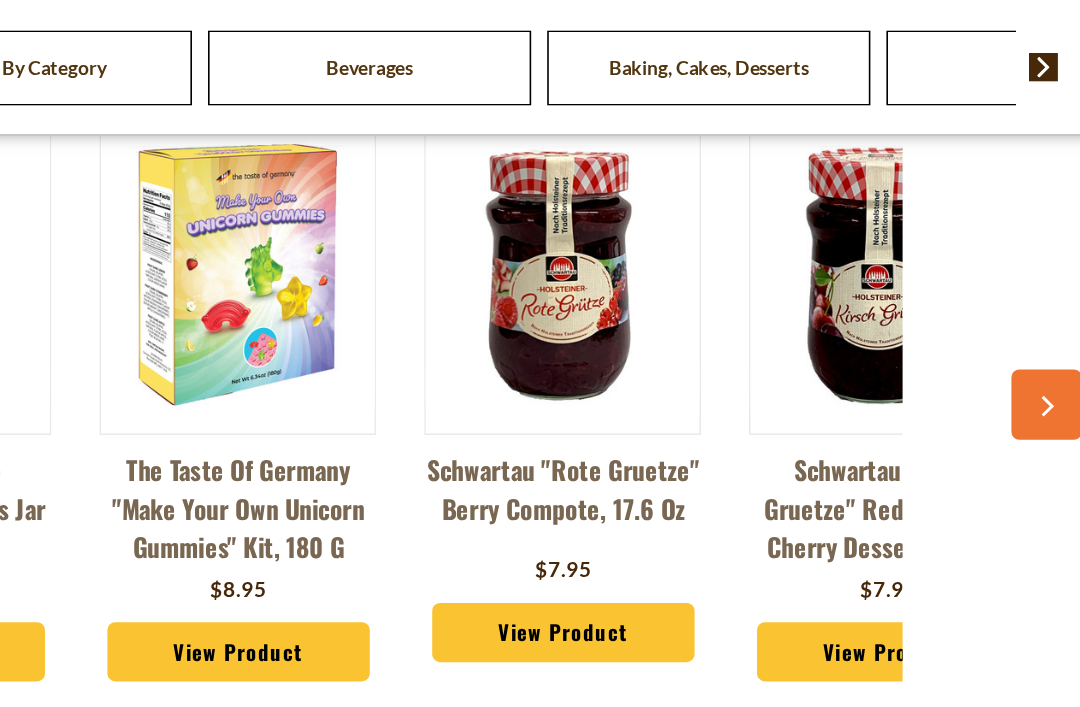 scroll, scrollTop: 0, scrollLeft: 2993, axis: horizontal 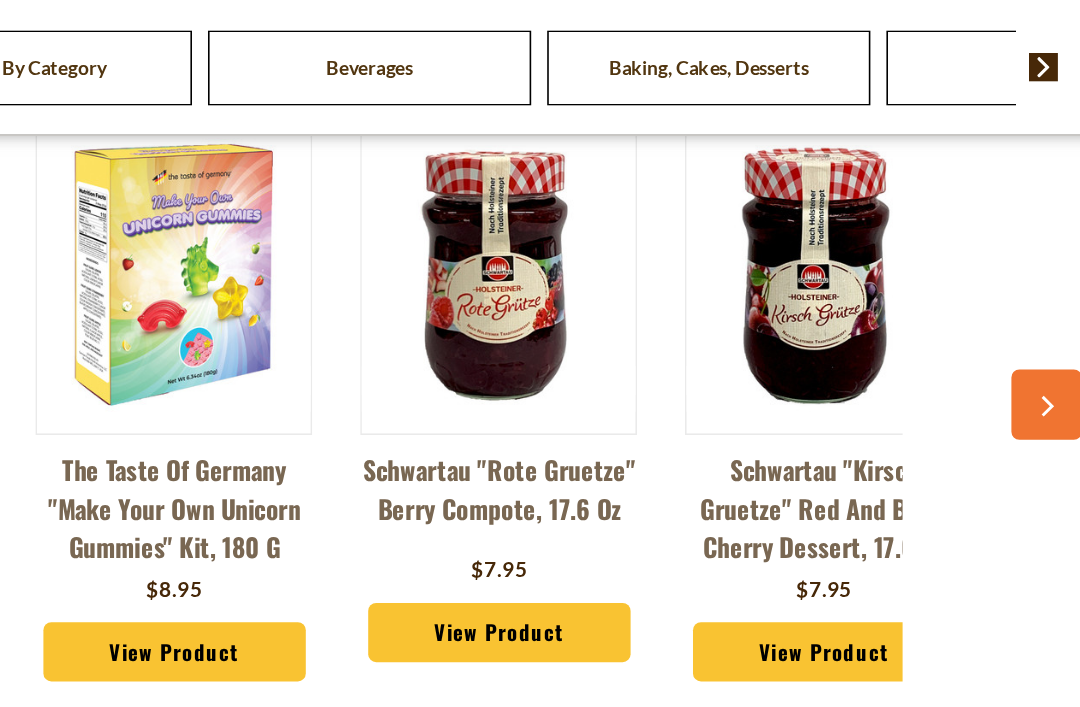 click on "Schwartau "Kirsch Gruetze" Red and Black Cherry Dessert, 17.6 oz" at bounding box center [896, 455] 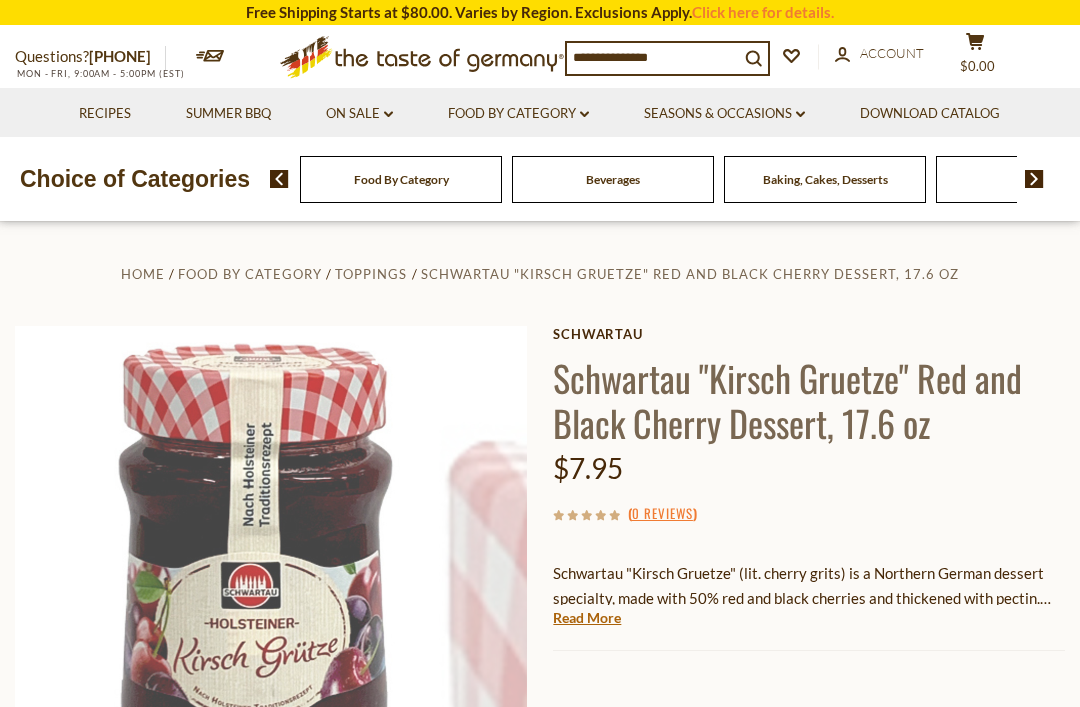 scroll, scrollTop: 0, scrollLeft: 0, axis: both 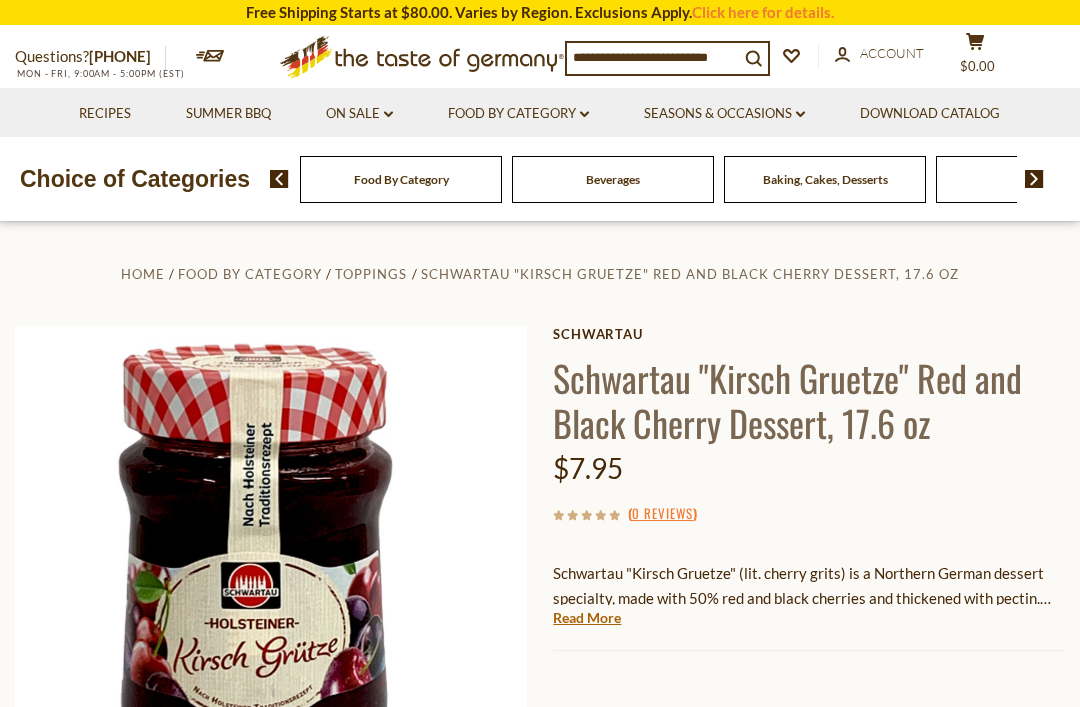 click at bounding box center [1034, 179] 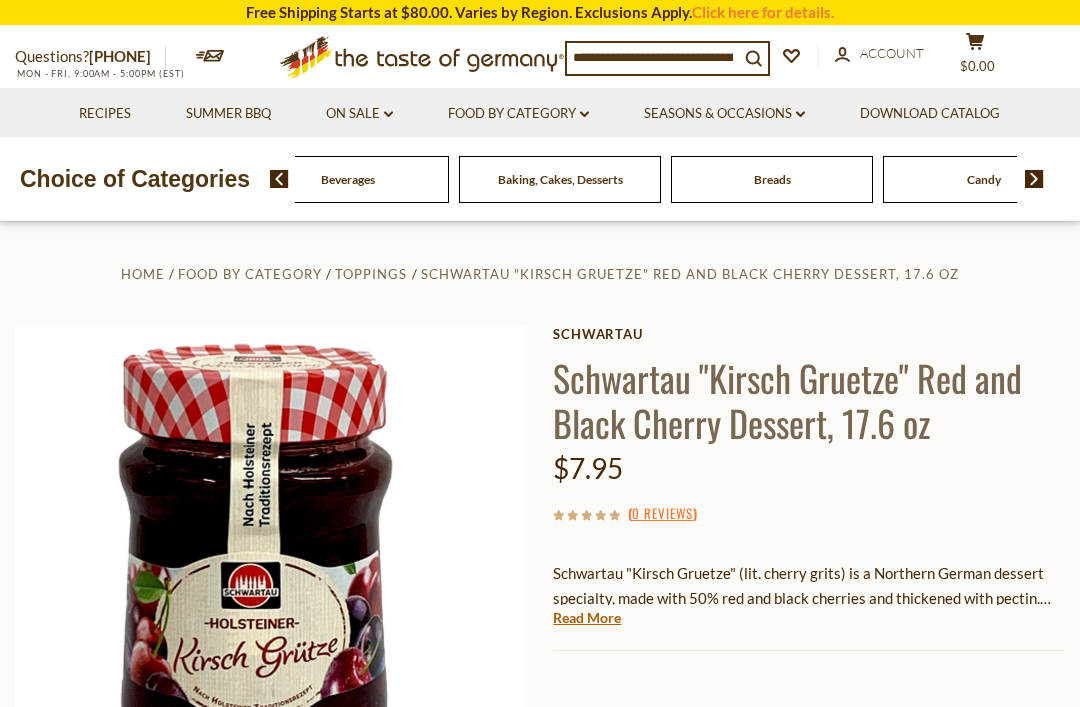 click on "Baking, Cakes, Desserts" at bounding box center [560, 179] 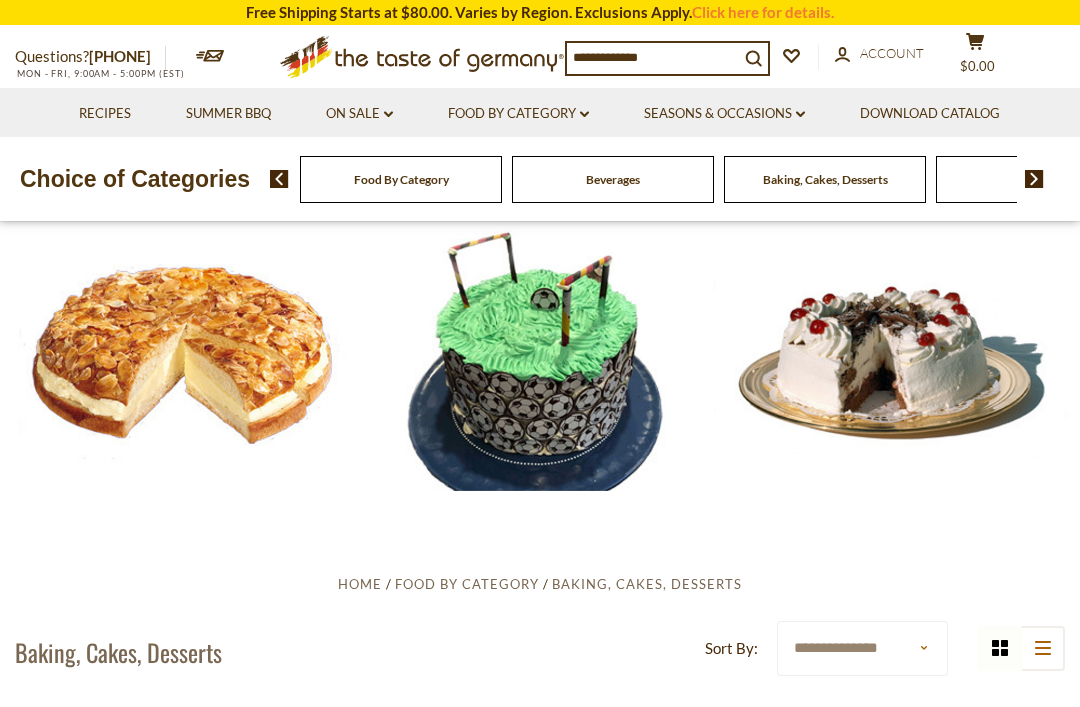 scroll, scrollTop: 234, scrollLeft: 0, axis: vertical 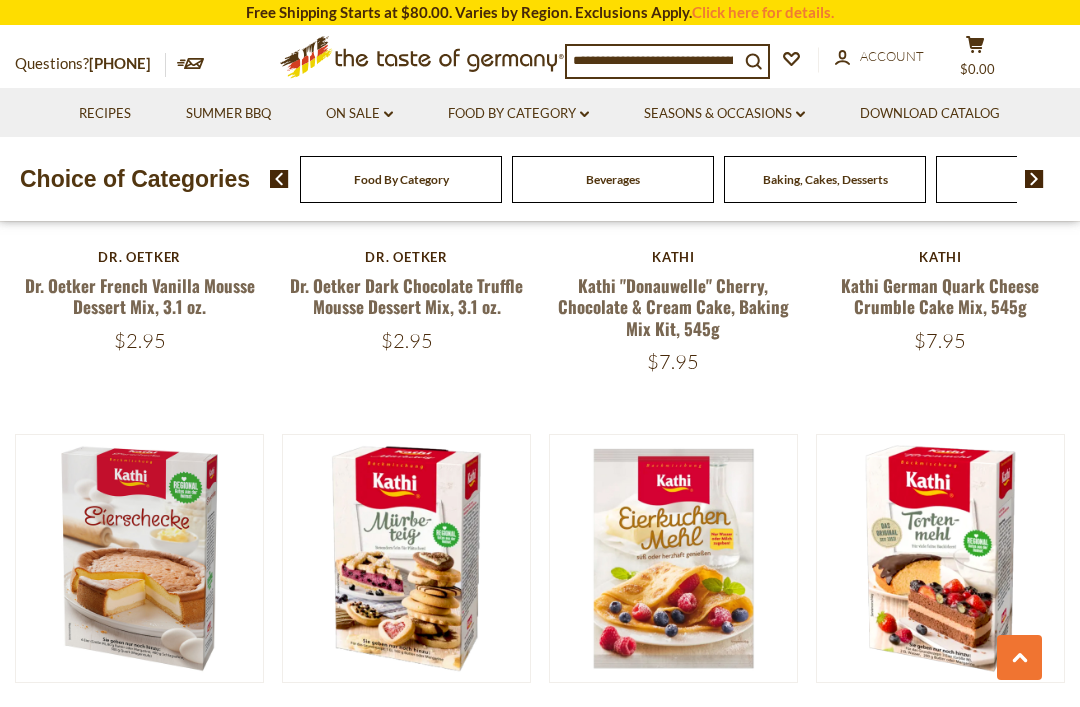 click at bounding box center [941, 559] 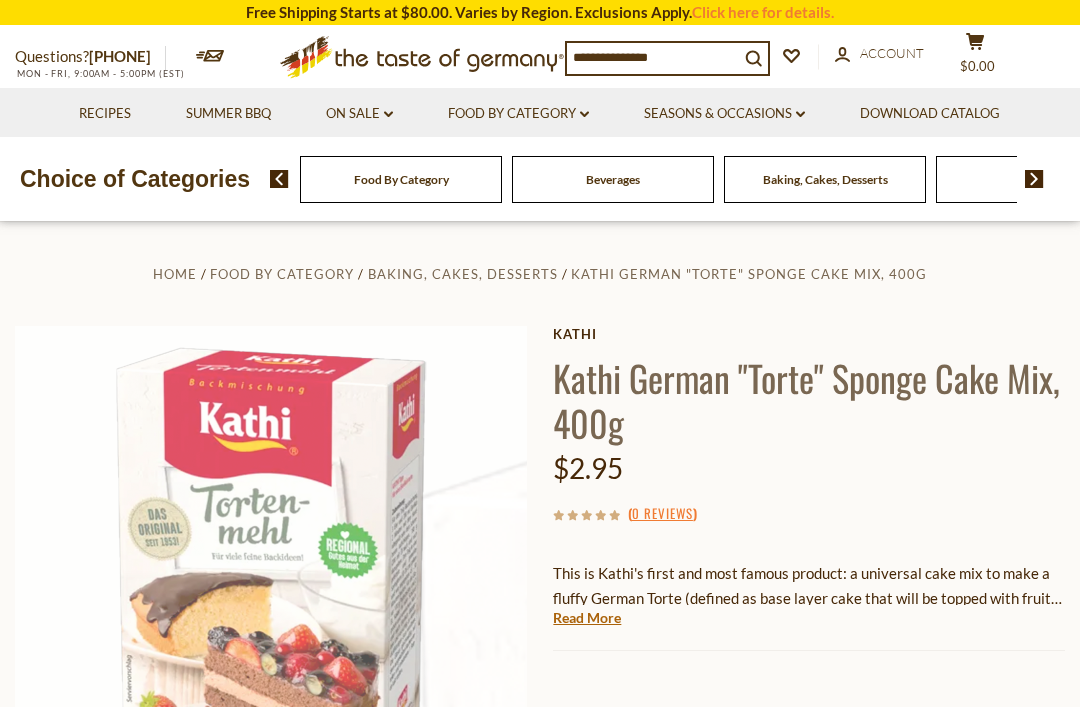 scroll, scrollTop: 0, scrollLeft: 0, axis: both 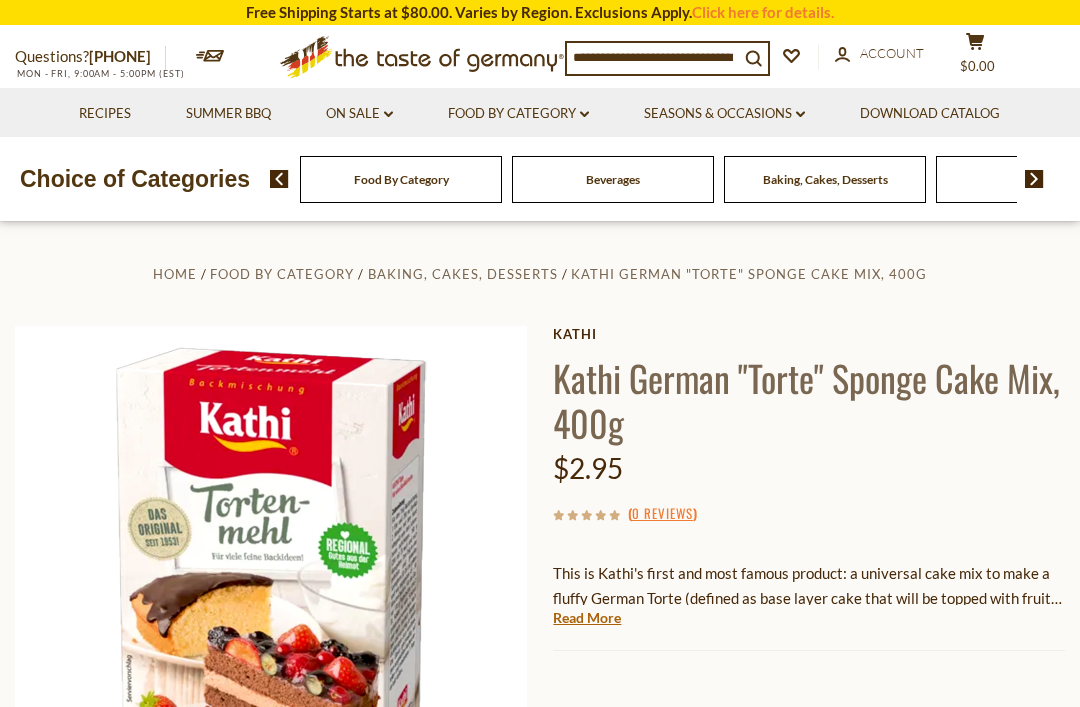 click on "$2.95" at bounding box center [809, 468] 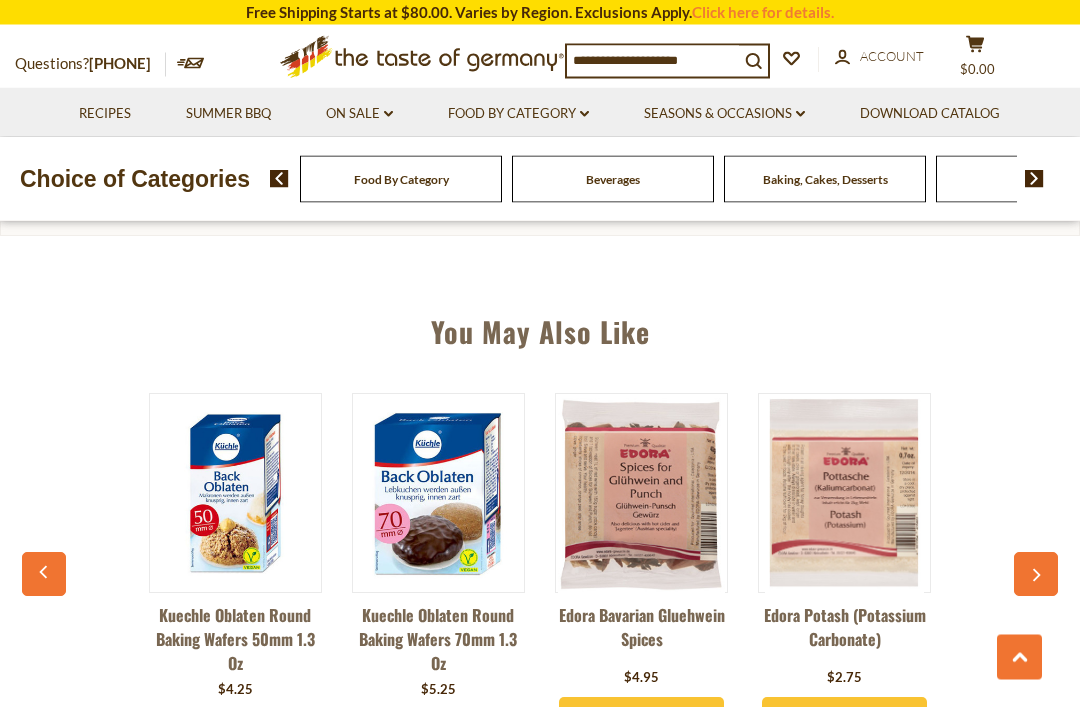 scroll, scrollTop: 1276, scrollLeft: 0, axis: vertical 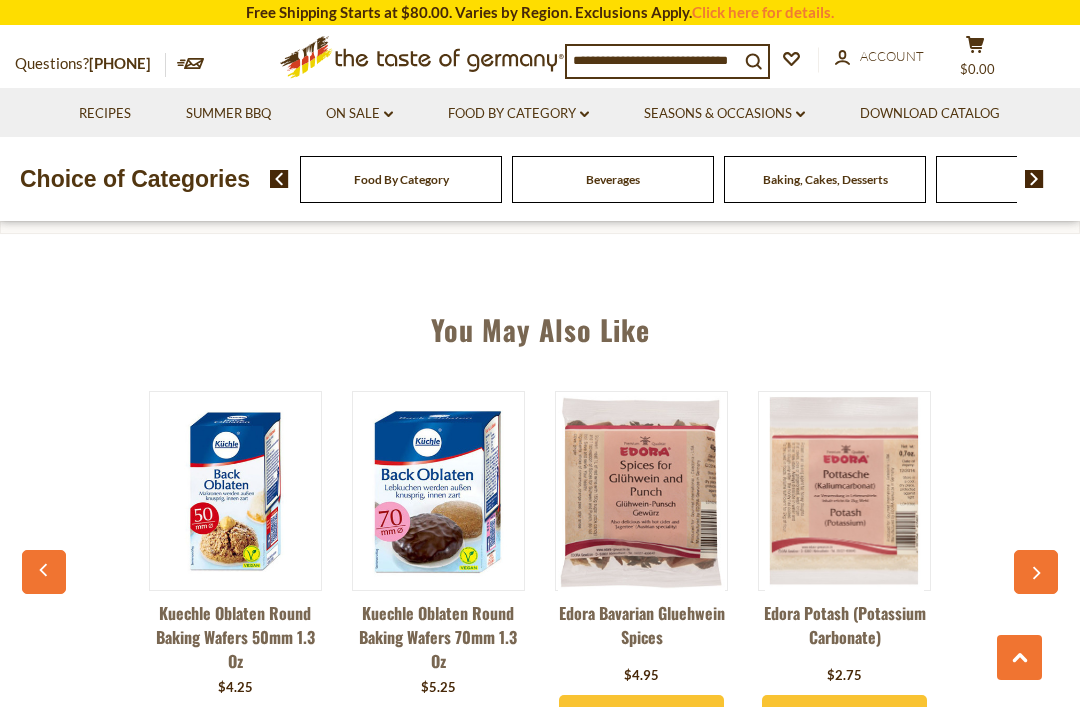 click on "Kuechle Oblaten Round Baking Wafers 50mm 1.3 oz
$4.25
View Product
Kuechle Oblaten Round Baking Wafers 70mm 1.3 oz
$5.25" at bounding box center (539, 585) 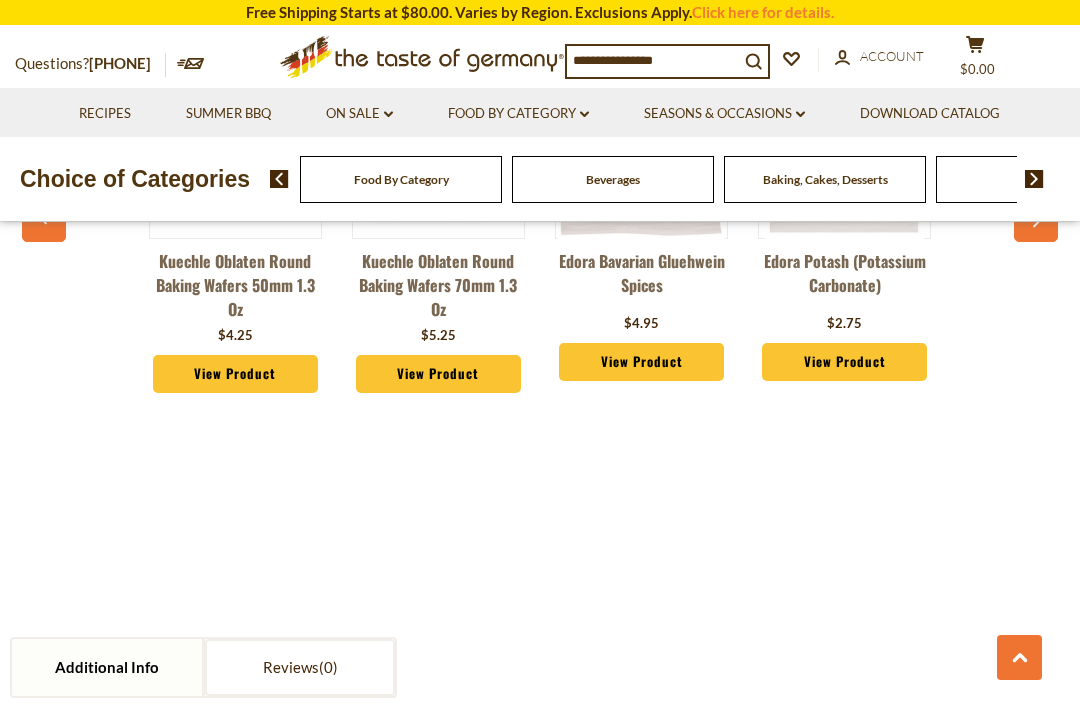 scroll, scrollTop: 1622, scrollLeft: 0, axis: vertical 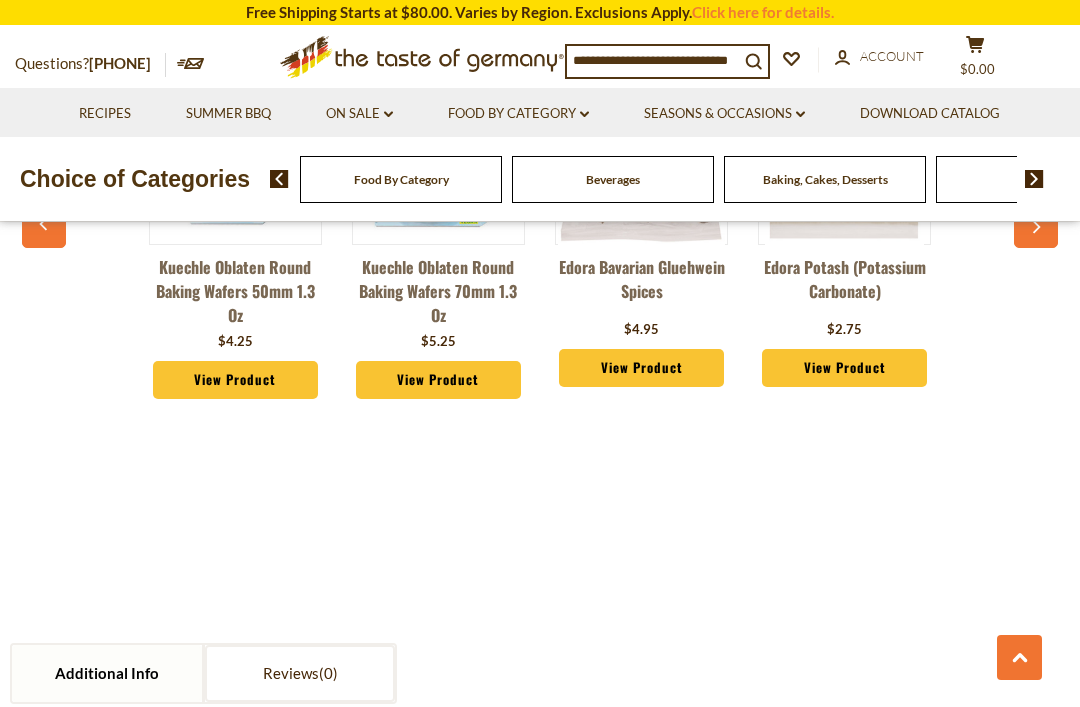 click on "Additional Info
Reviews
Additional Info
Shipping:
Calculated at Checkout
Reviews
0 Reviews
Be the first to review this product.
Add a Review
Name:
[NAME]
Email Address:
[EMAIL]
Rating:
******
*******
*******
*******
*******" at bounding box center (540, 705) 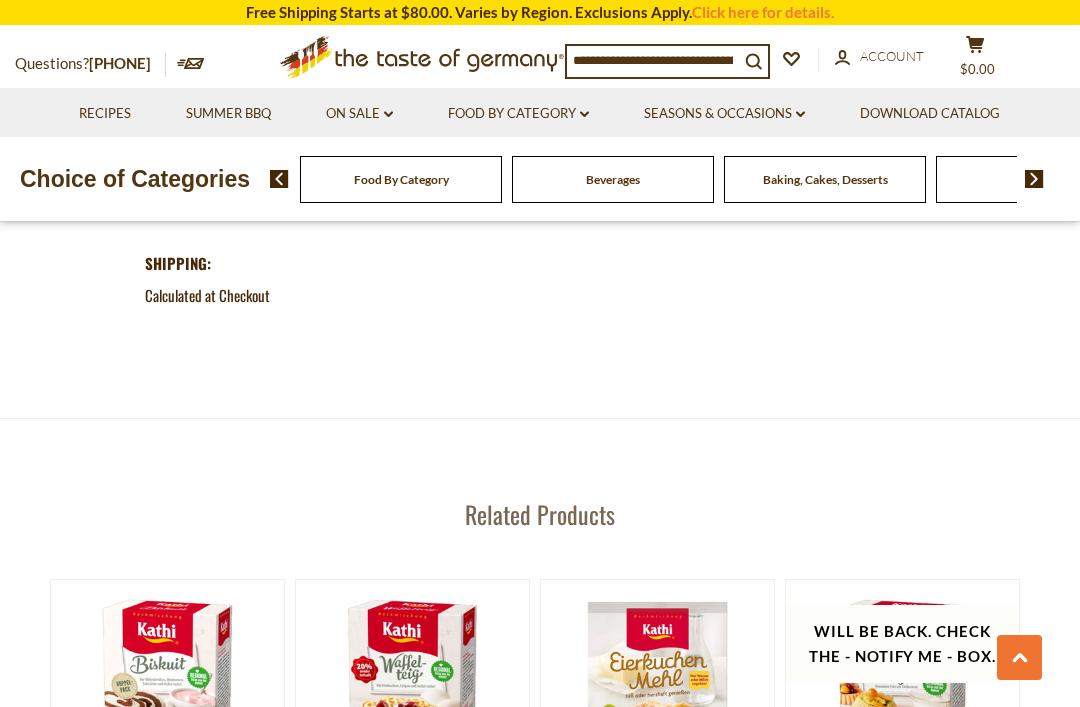 scroll, scrollTop: 2151, scrollLeft: 0, axis: vertical 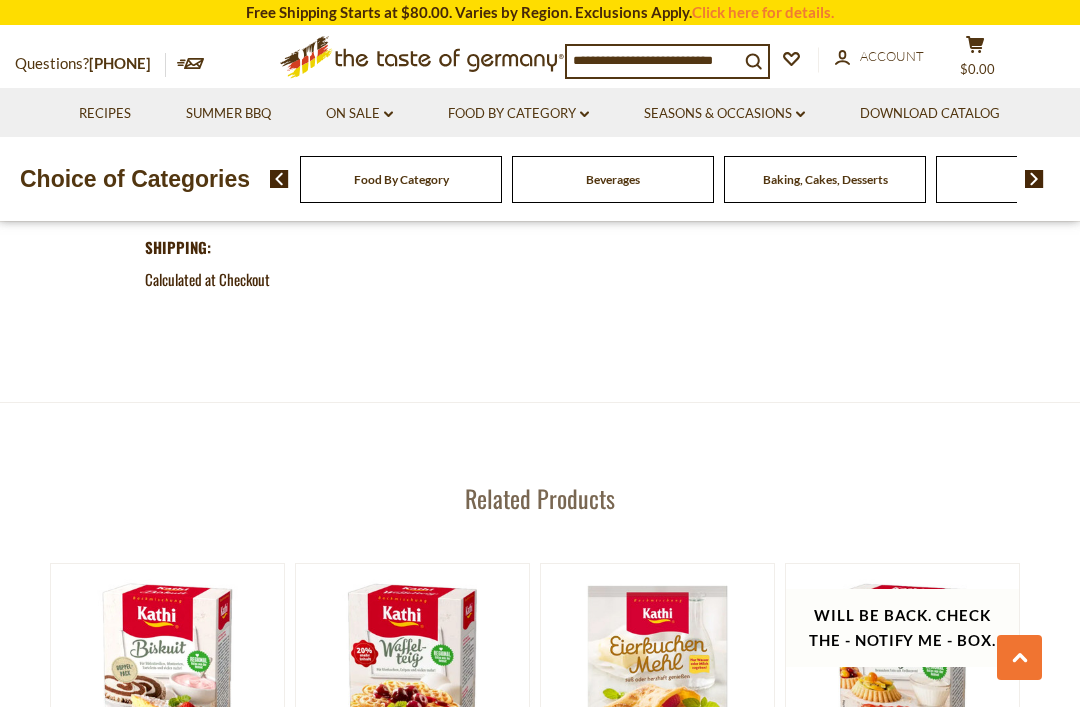 click on "Kathi
Kathi German Waffles Mix,  400g
$2.95
Quick View
Kathi
Kathi German Pancake Mix,  125g
$2.95
Will be back. Check the - Notify Me - Box." at bounding box center (540, 708) 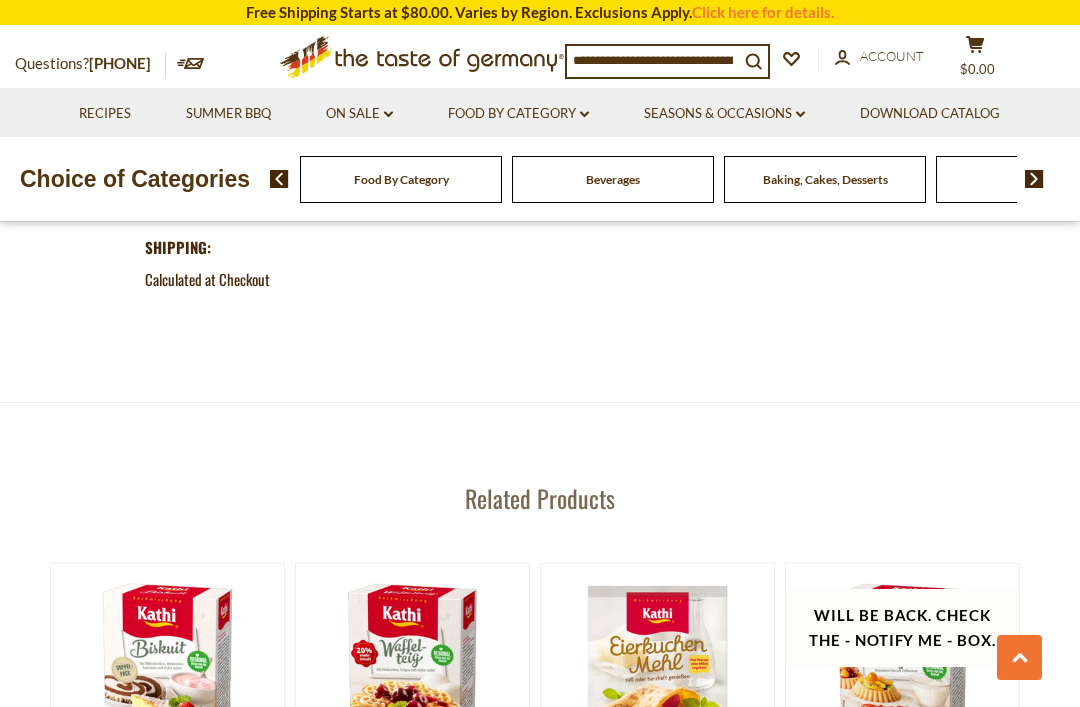 click on "Kathi
Kathi German Waffles Mix,  400g
$2.95
Quick View
Kathi
Kathi German Pancake Mix,  125g
$2.95
Will be back. Check the - Notify Me - Box." at bounding box center (540, 708) 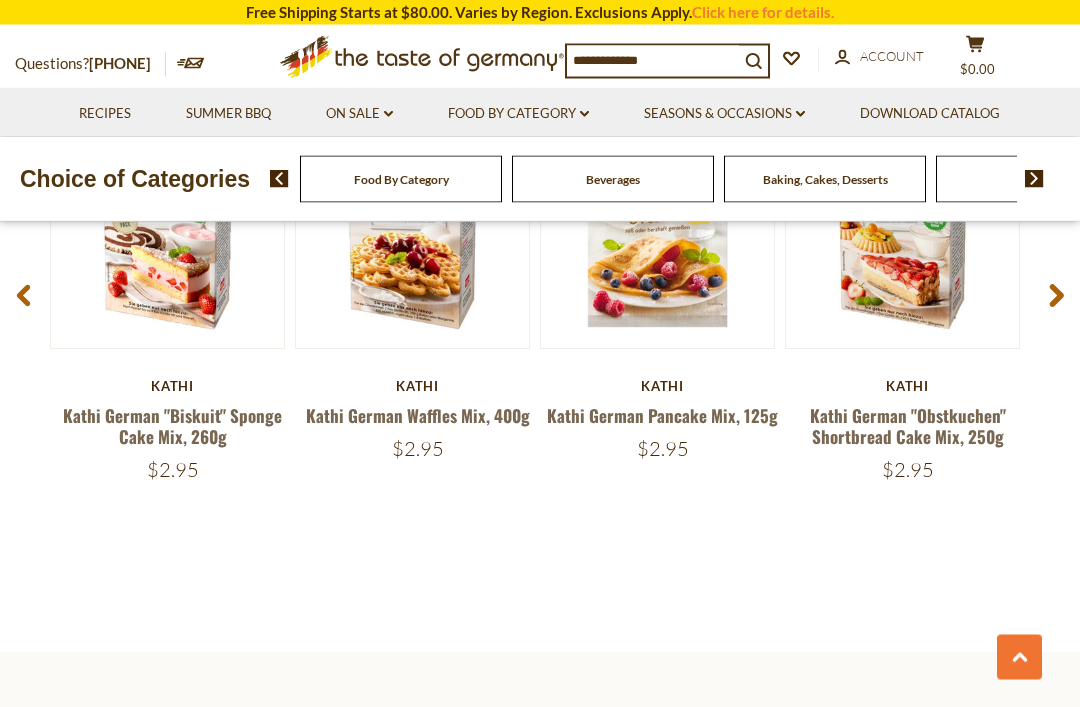 scroll, scrollTop: 2600, scrollLeft: 0, axis: vertical 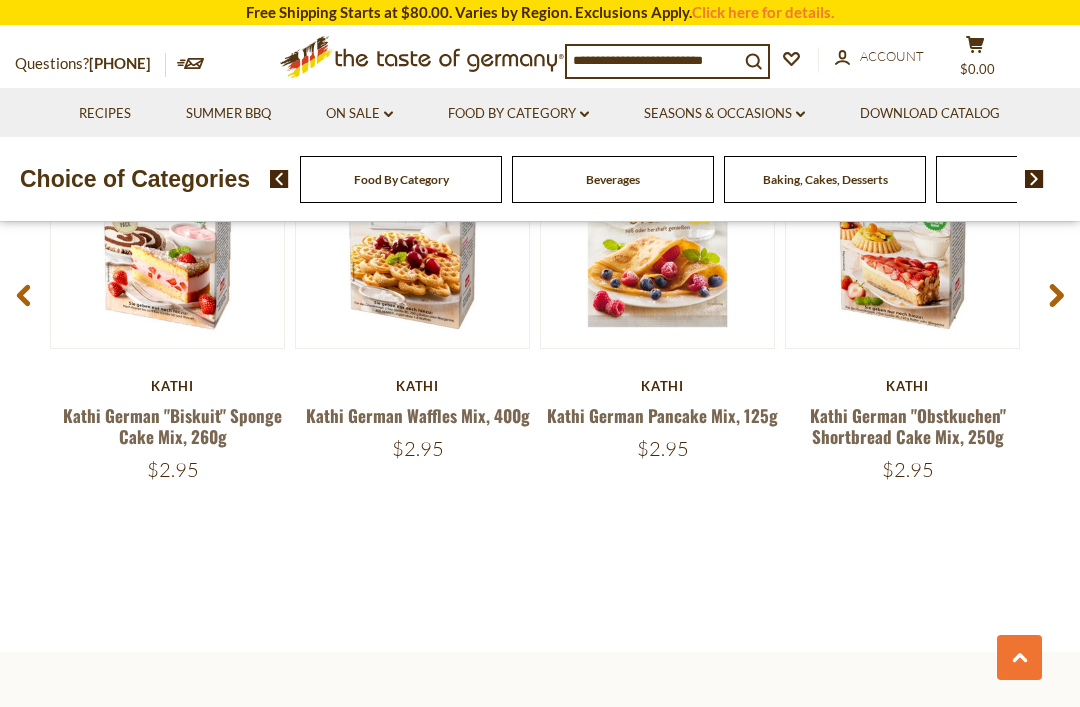 click on "Kathi
Kathi German Waffles Mix,  400g
$2.95
Quick View
Kathi
Kathi German Pancake Mix,  125g
$2.95
Will be back. Check the - Notify Me - Box." at bounding box center [540, 303] 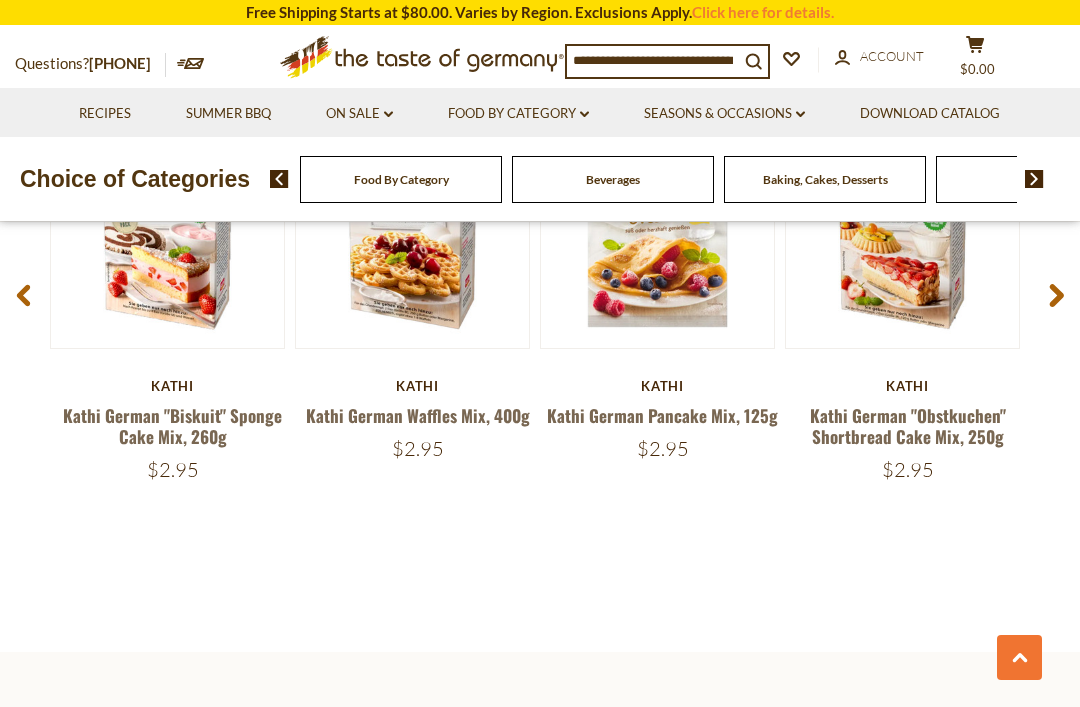 click on "Kathi
Kathi German Waffles Mix,  400g
$2.95
Quick View
Kathi
Kathi German Pancake Mix,  125g
$2.95
Will be back. Check the - Notify Me - Box." at bounding box center (540, 303) 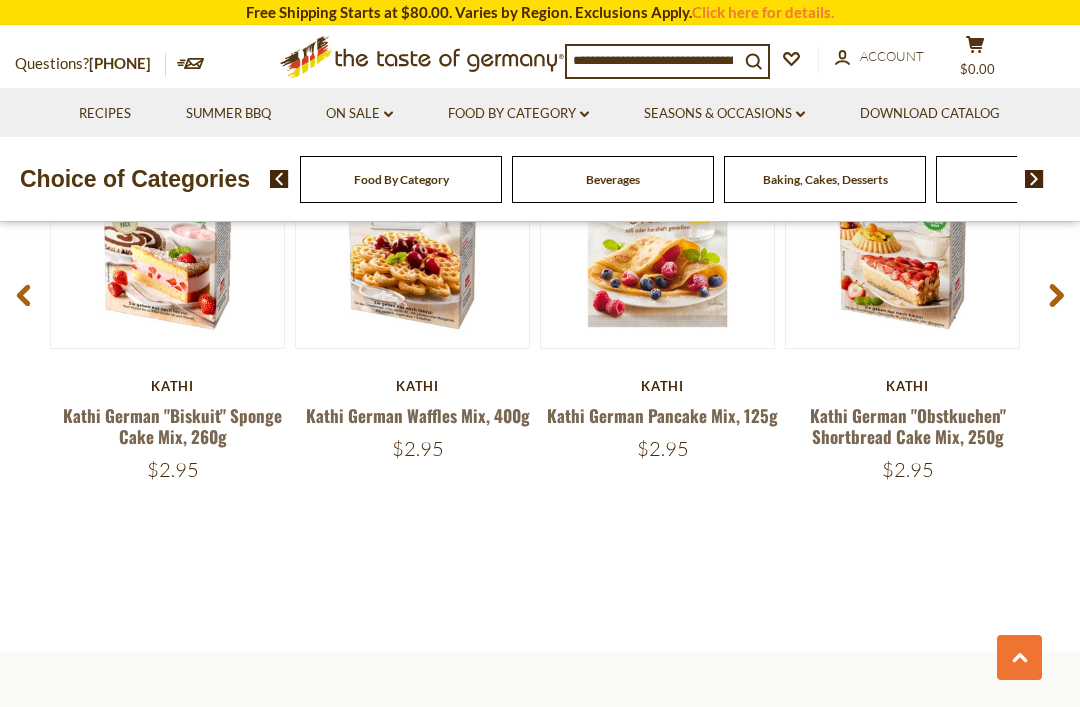 click on "Kathi
Kathi German Waffles Mix,  400g
$2.95
Quick View
Kathi
Kathi German Pancake Mix,  125g
$2.95
Will be back. Check the - Notify Me - Box." at bounding box center (540, 303) 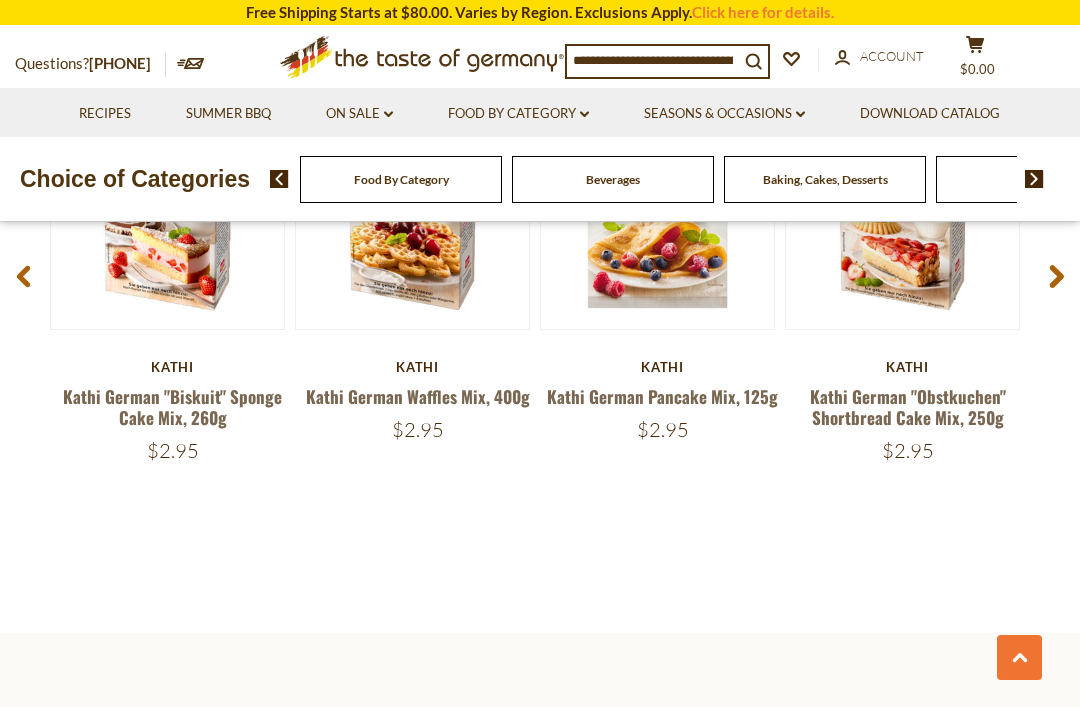 scroll, scrollTop: 2620, scrollLeft: 0, axis: vertical 